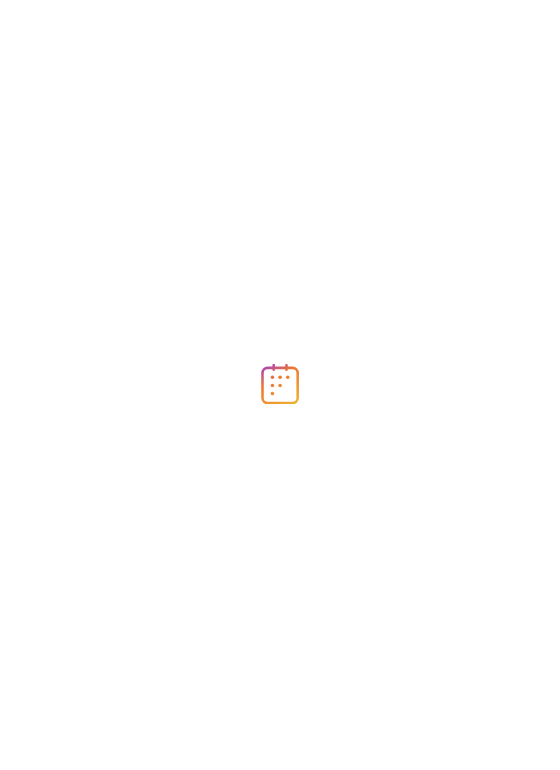 scroll, scrollTop: 0, scrollLeft: 0, axis: both 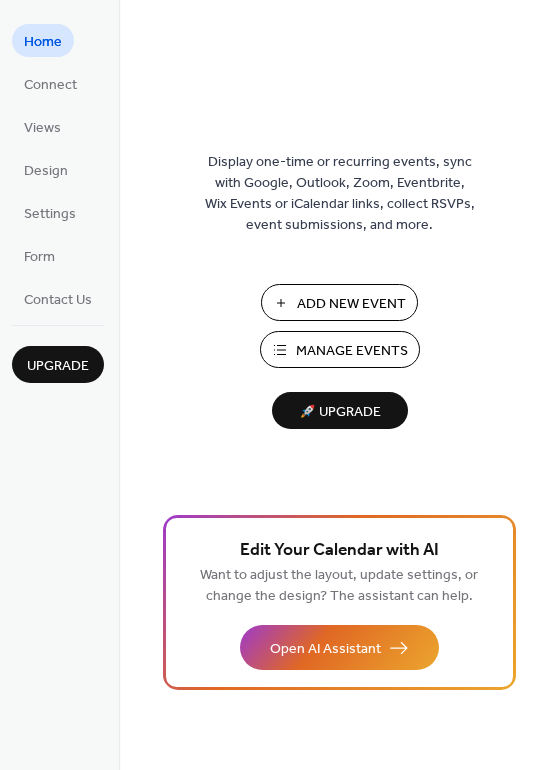 click on "Manage Events" at bounding box center (352, 351) 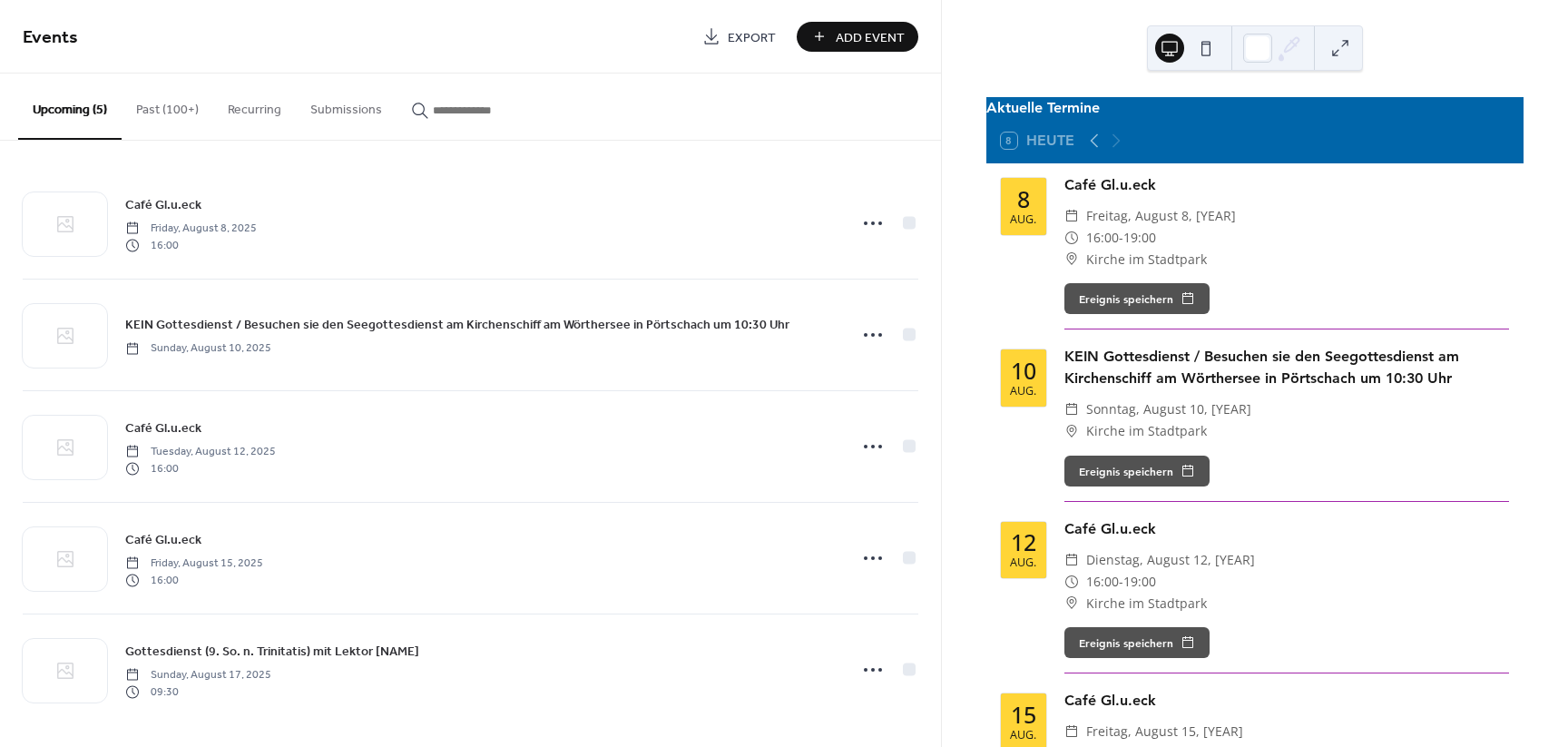 scroll, scrollTop: 0, scrollLeft: 0, axis: both 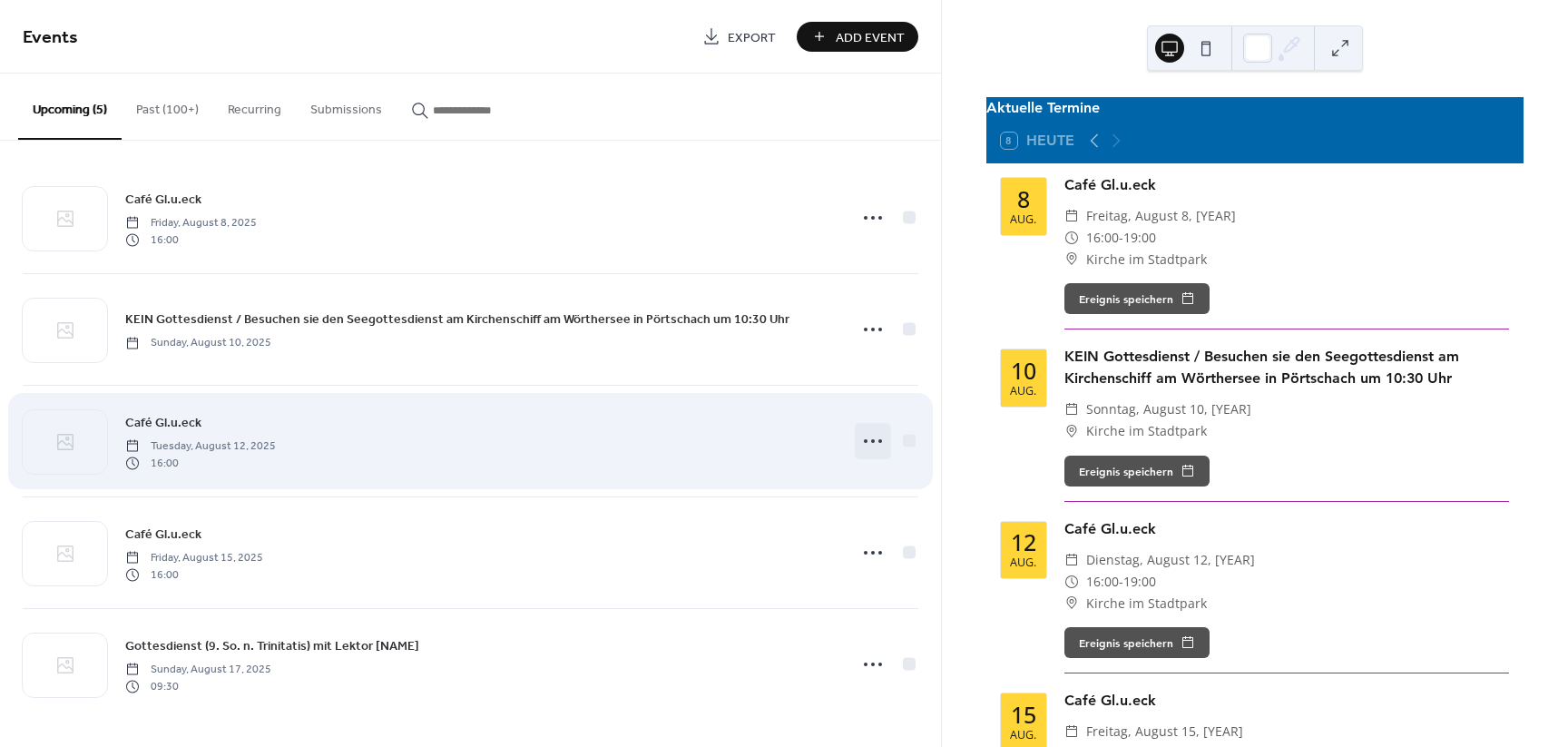 click 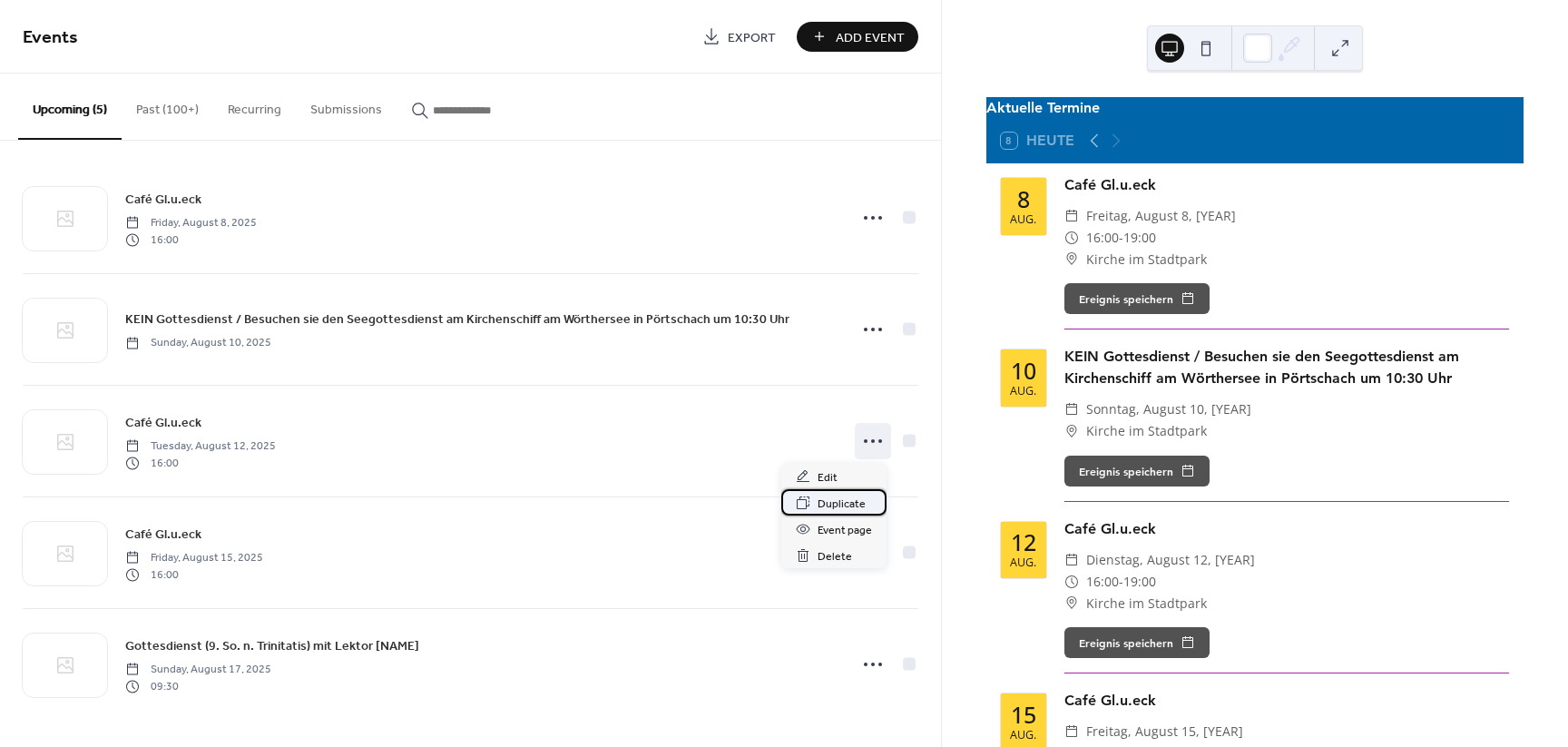 click on "Duplicate" at bounding box center (841, 504) 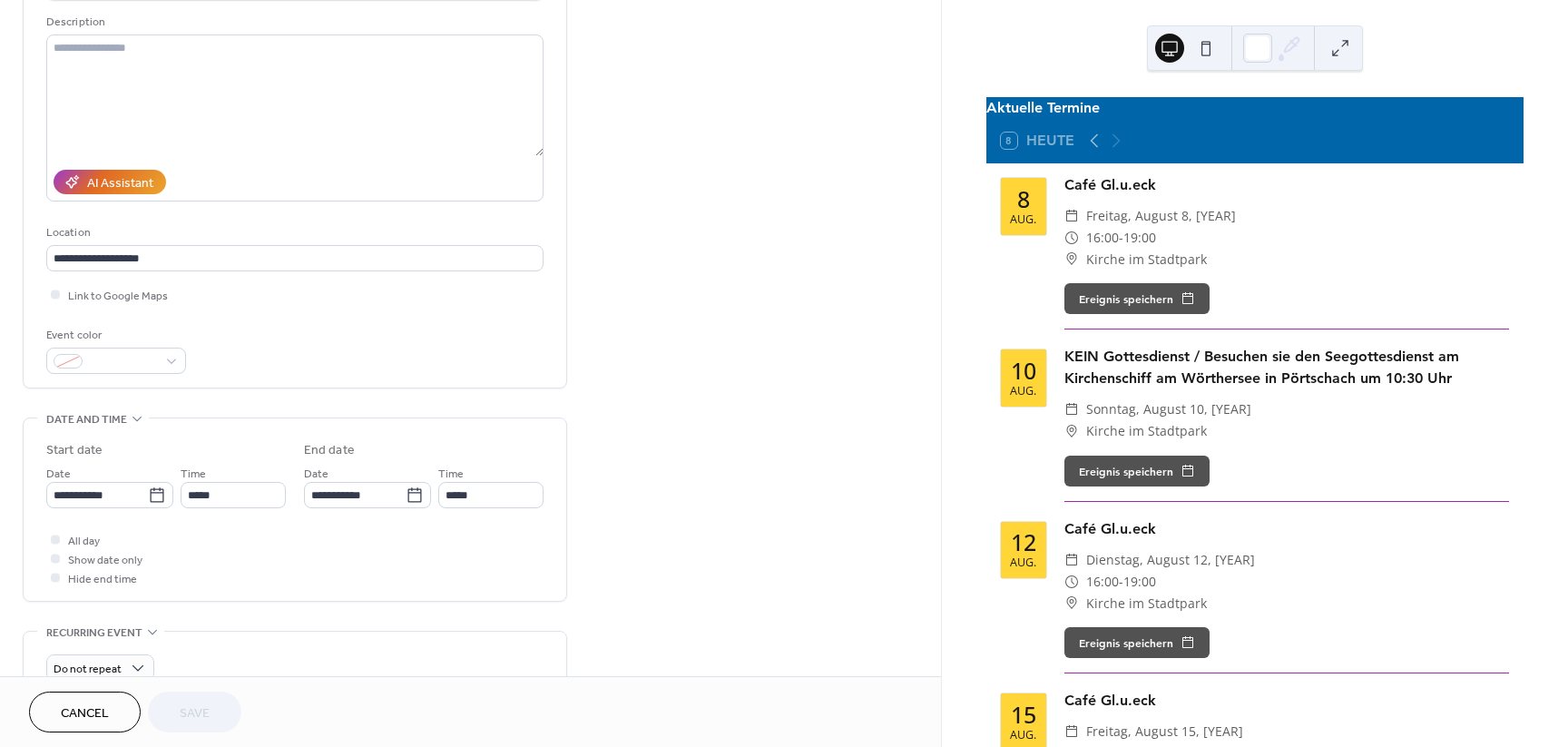 scroll, scrollTop: 227, scrollLeft: 0, axis: vertical 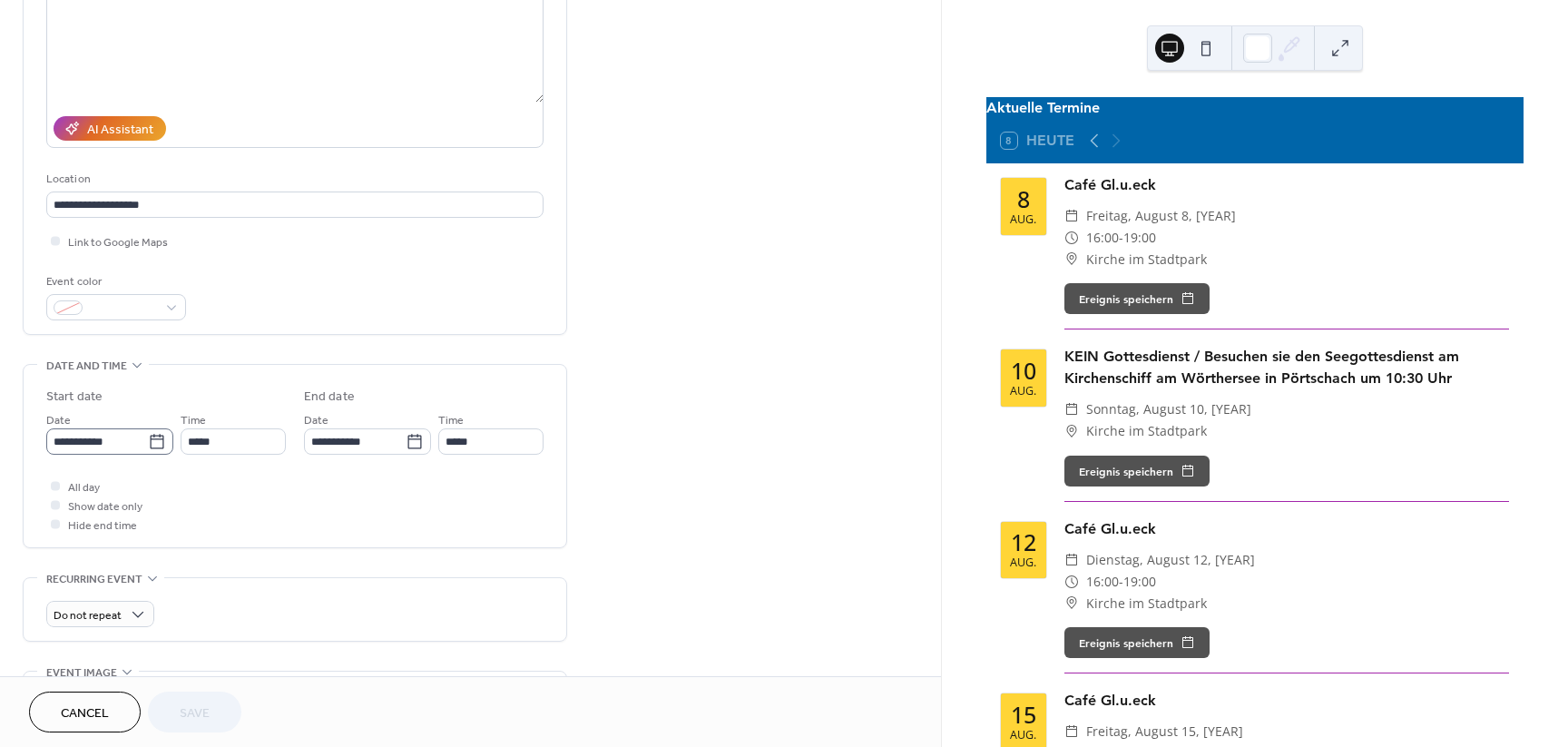 click 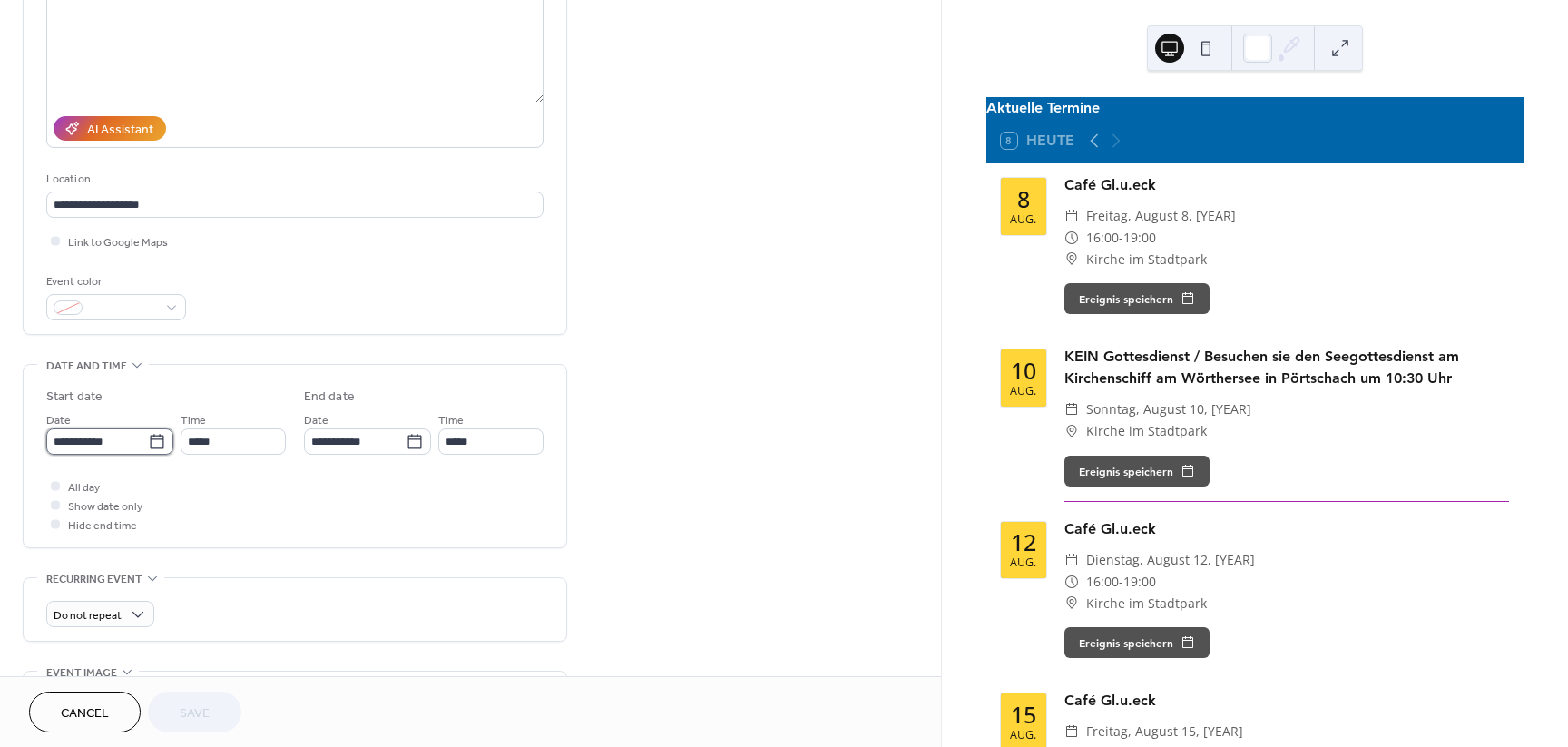 click on "**********" at bounding box center [97, 441] 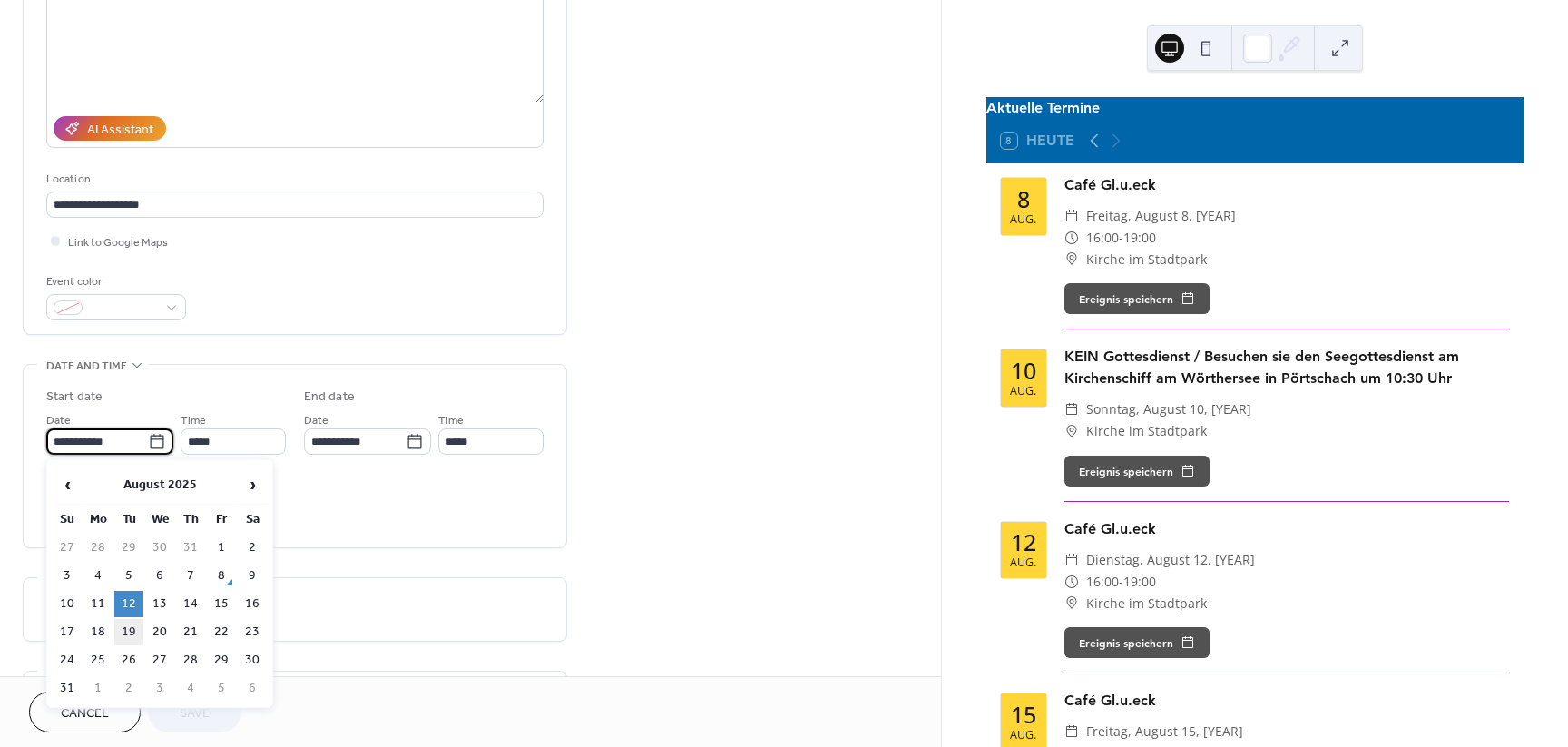 click on "19" at bounding box center [129, 632] 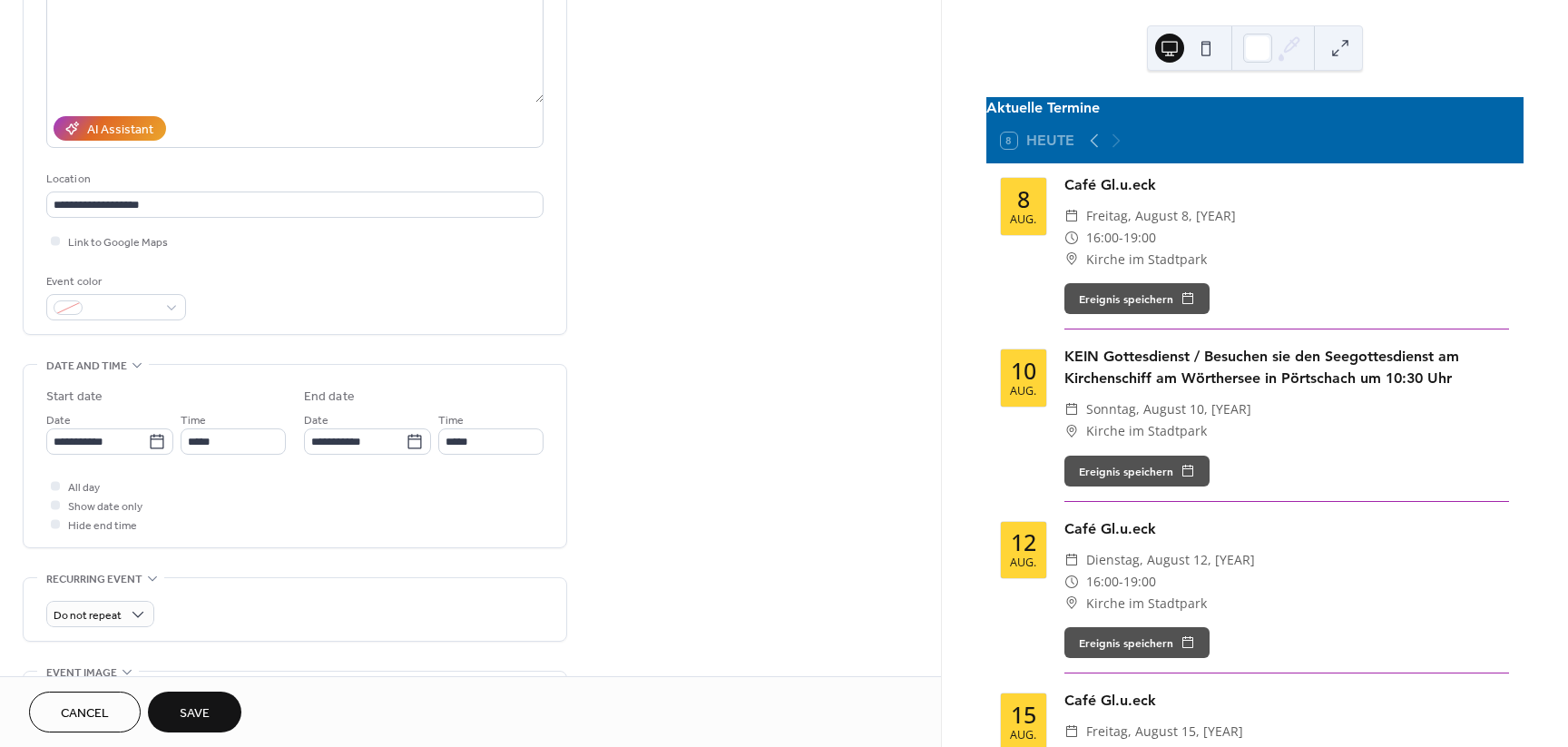 click on "Save" at bounding box center (194, 713) 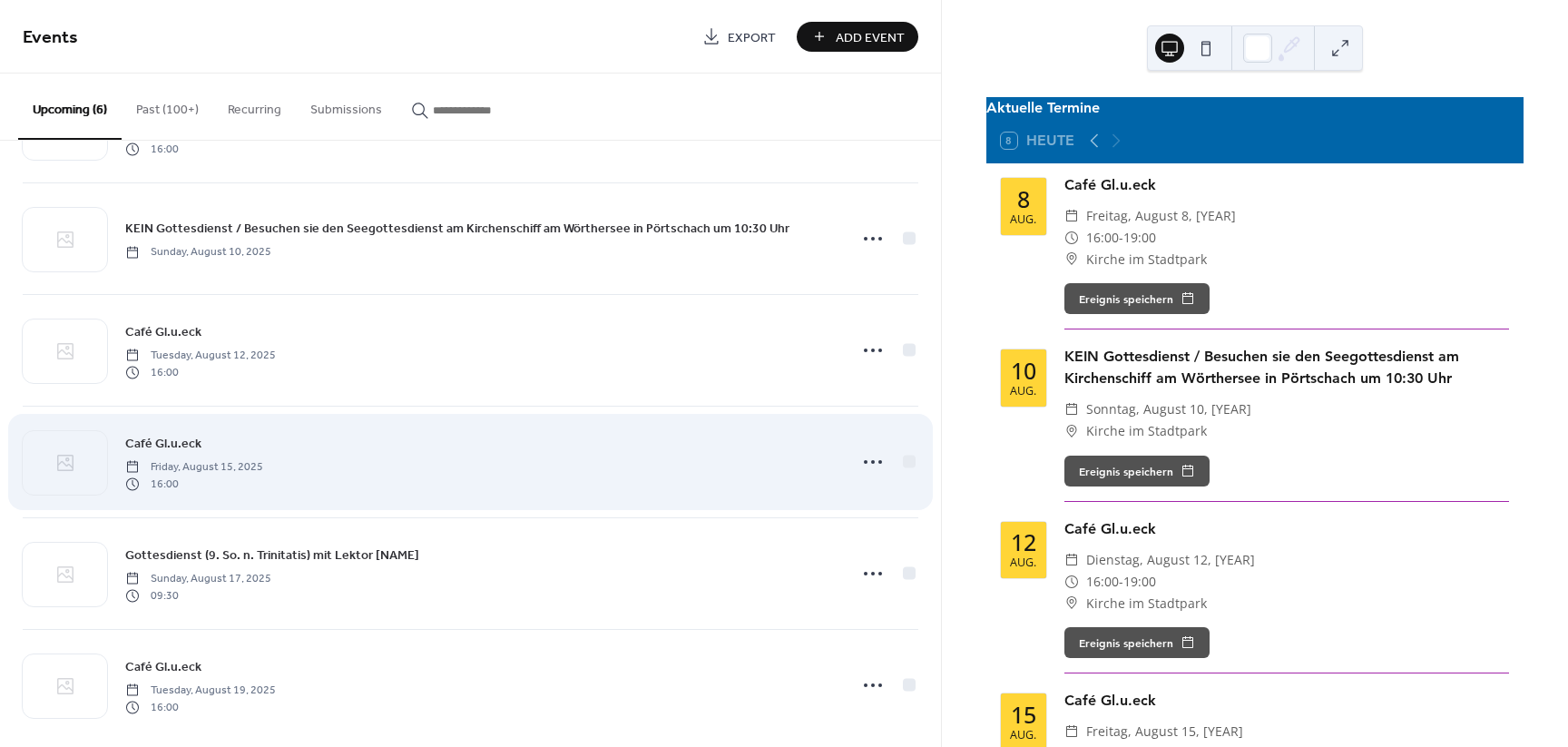 scroll, scrollTop: 117, scrollLeft: 0, axis: vertical 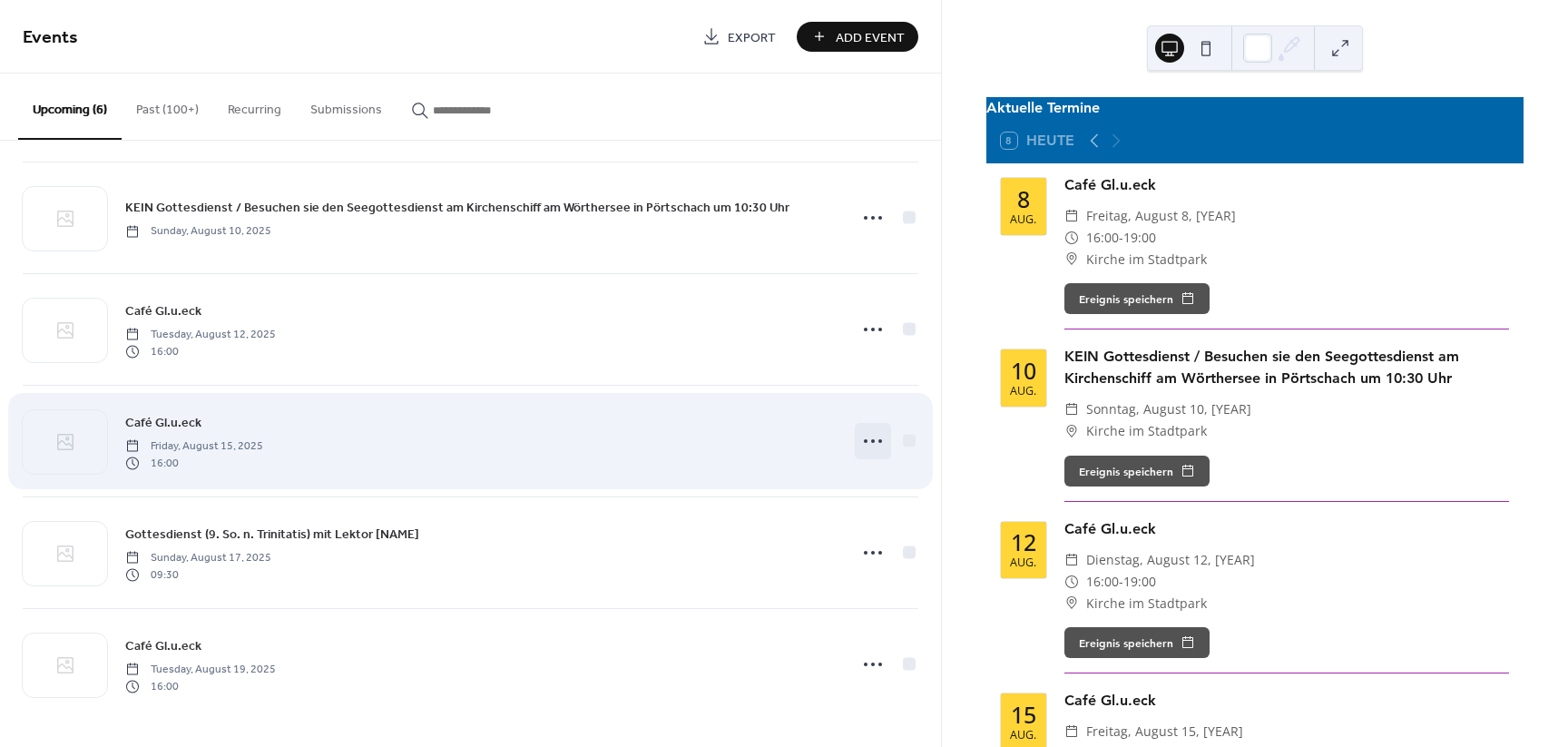 click 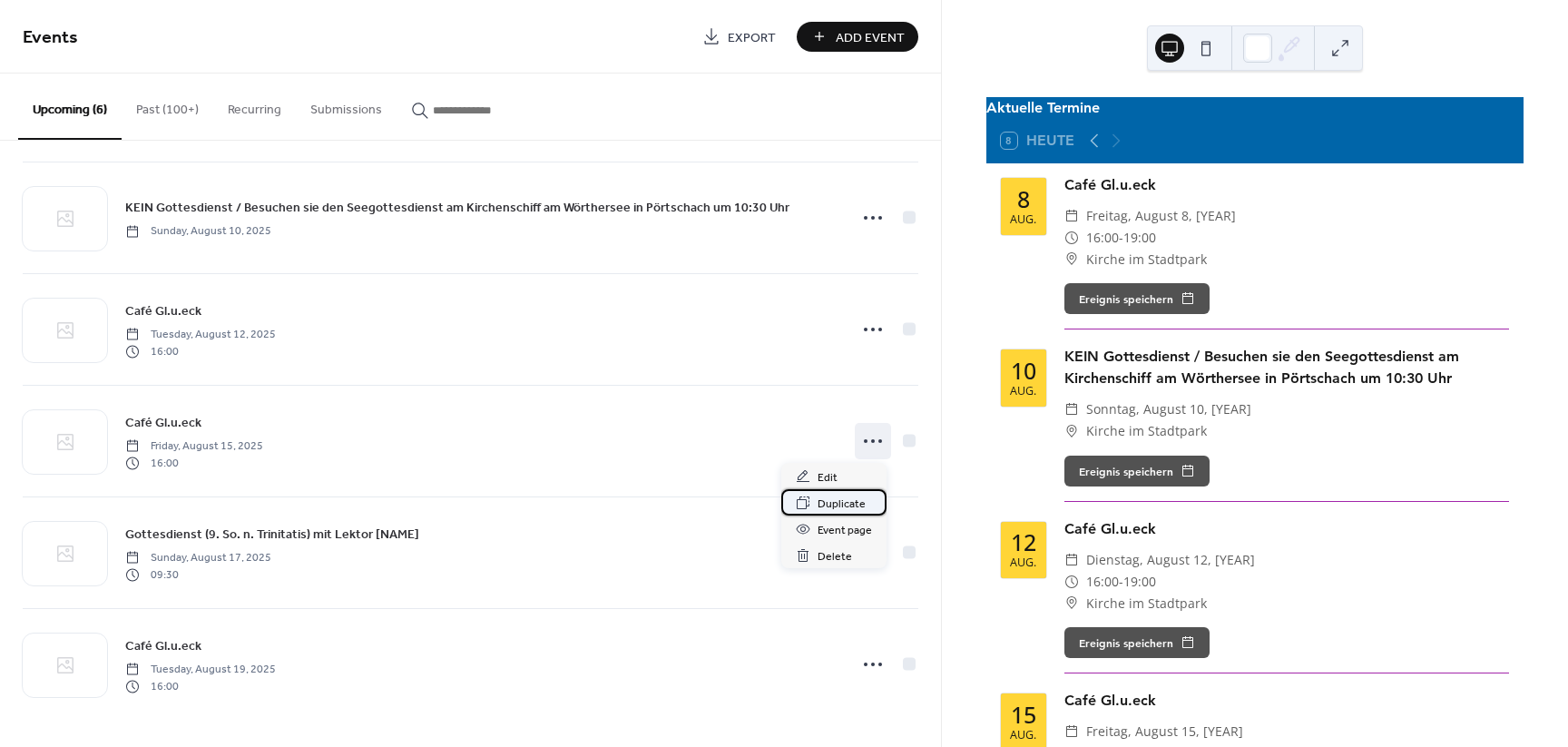 click on "Duplicate" at bounding box center [841, 504] 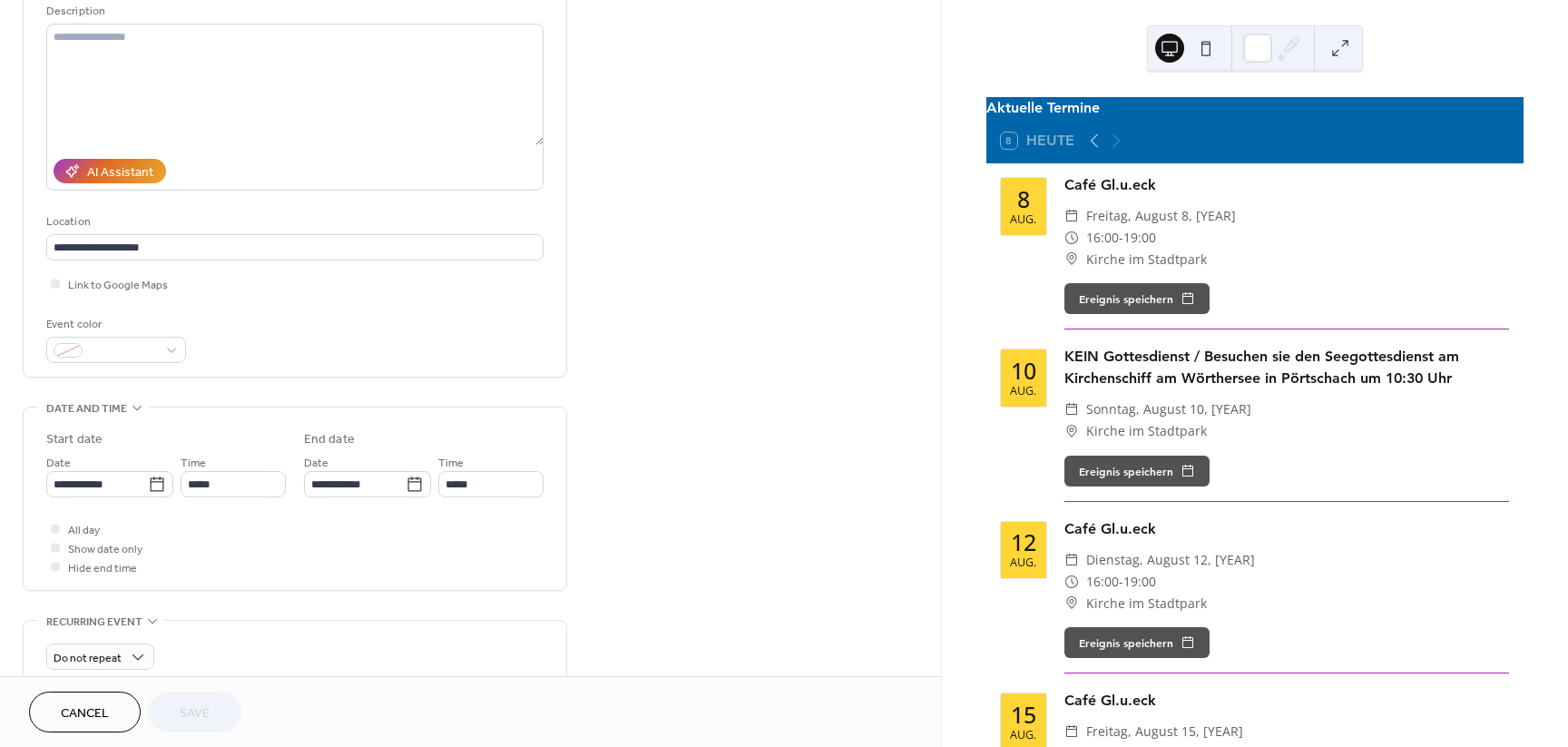 scroll, scrollTop: 227, scrollLeft: 0, axis: vertical 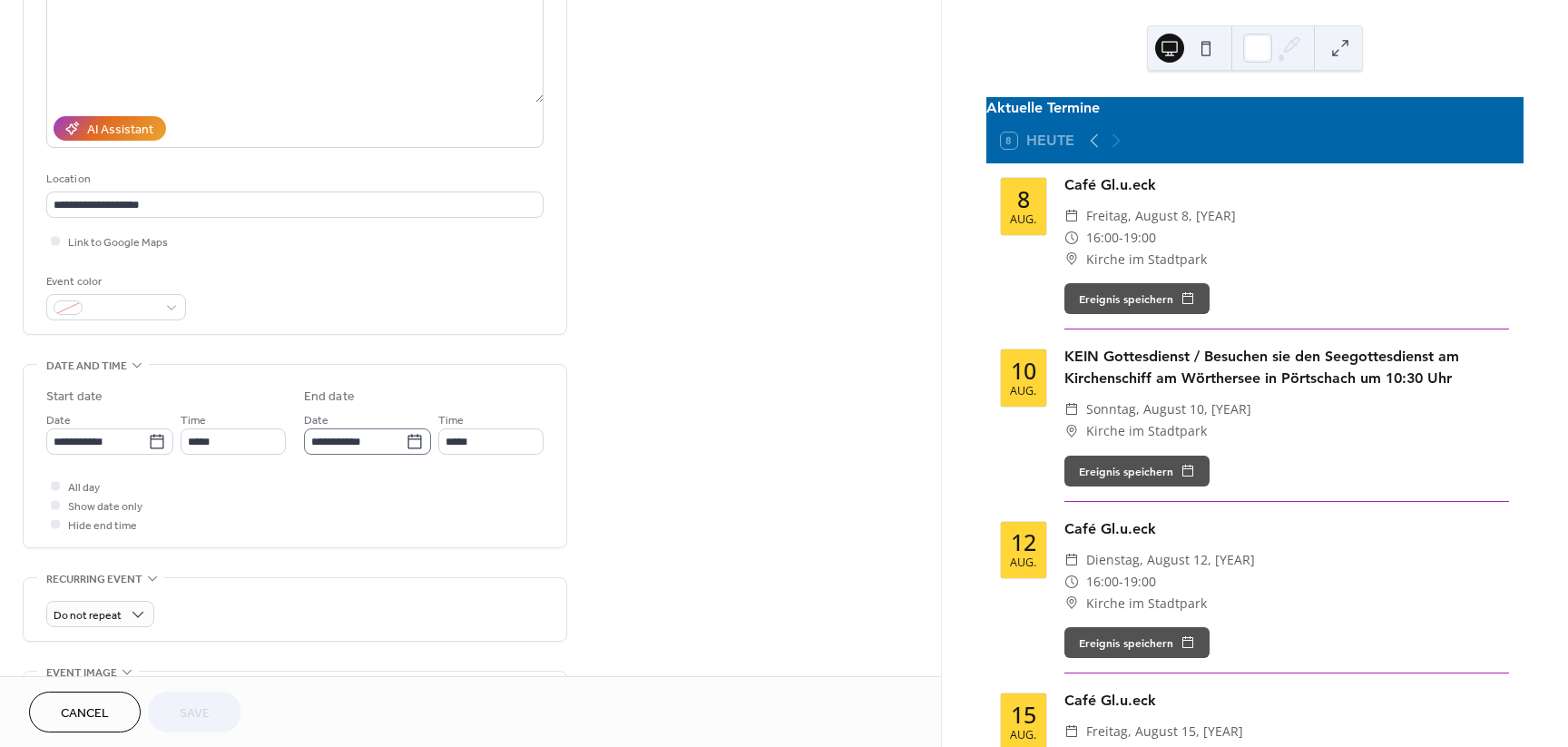 click 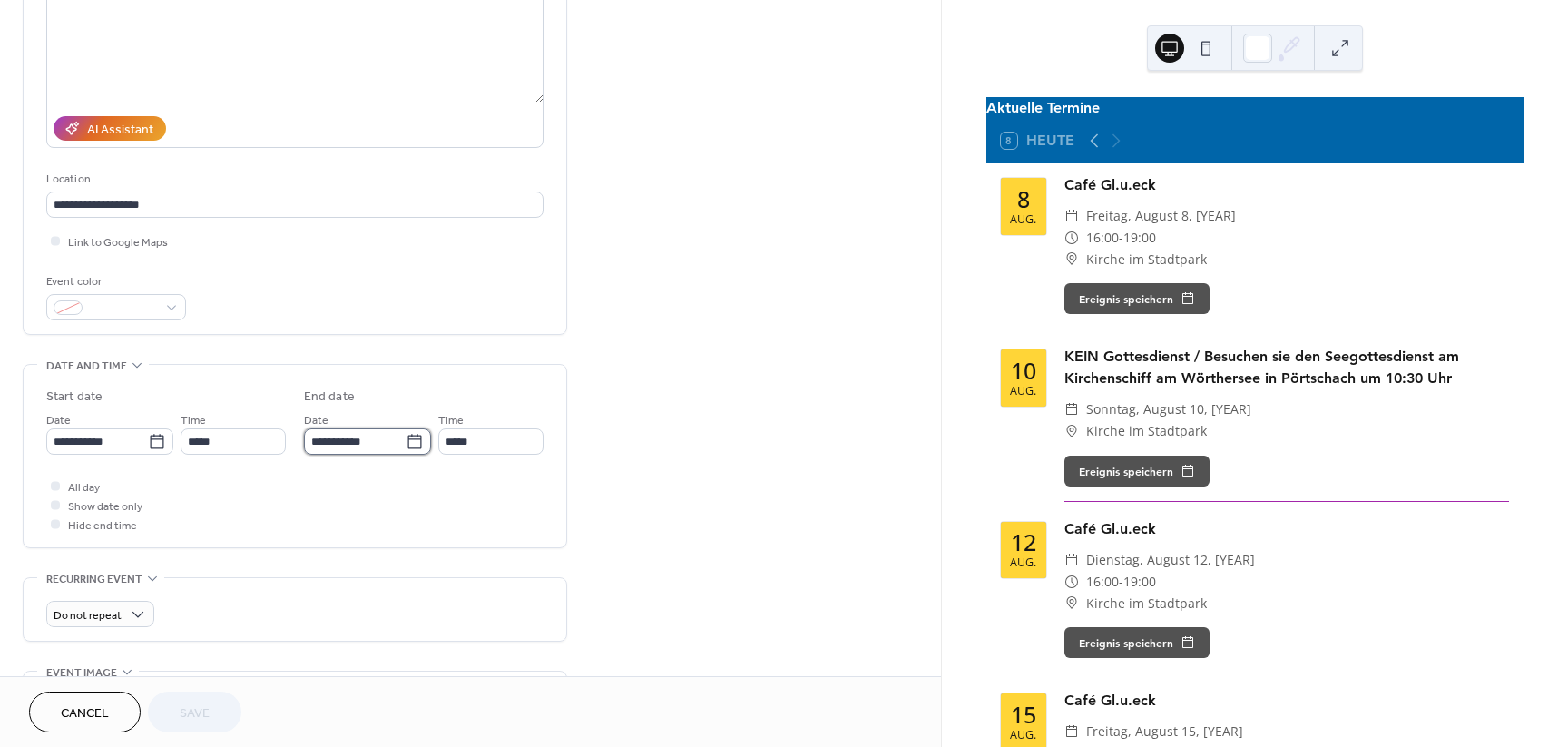 click on "**********" at bounding box center (355, 441) 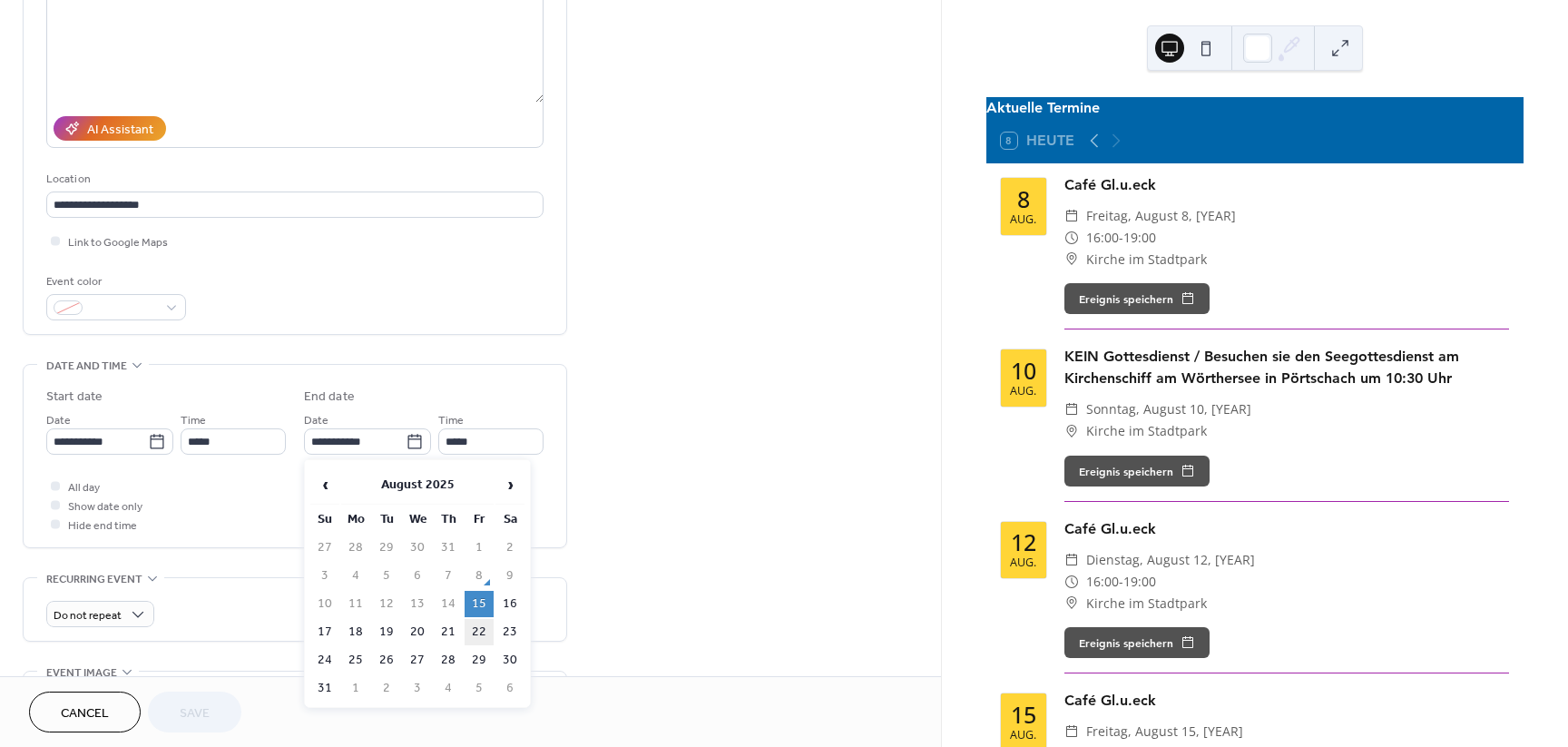 click on "22" at bounding box center (479, 632) 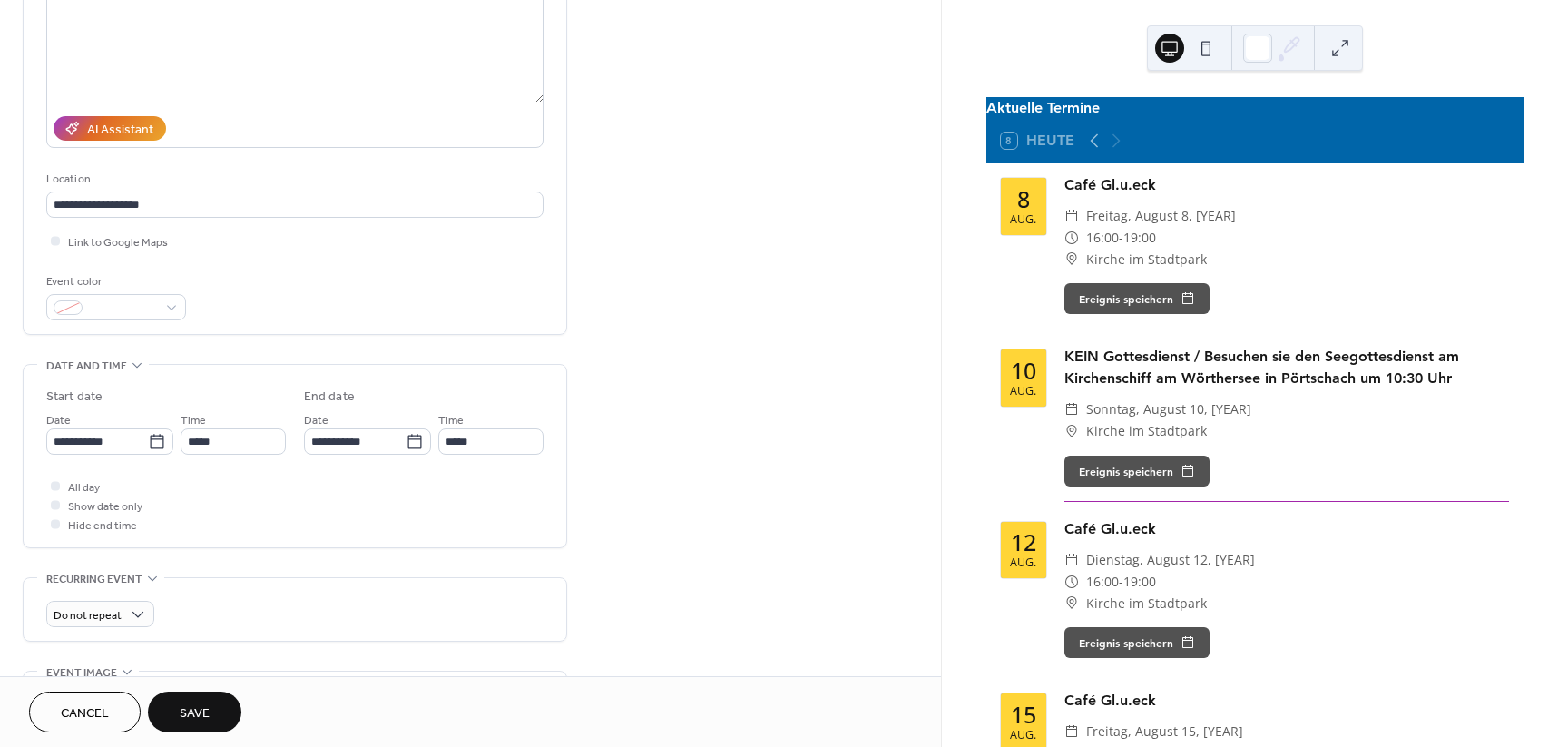 click on "Save" at bounding box center (194, 713) 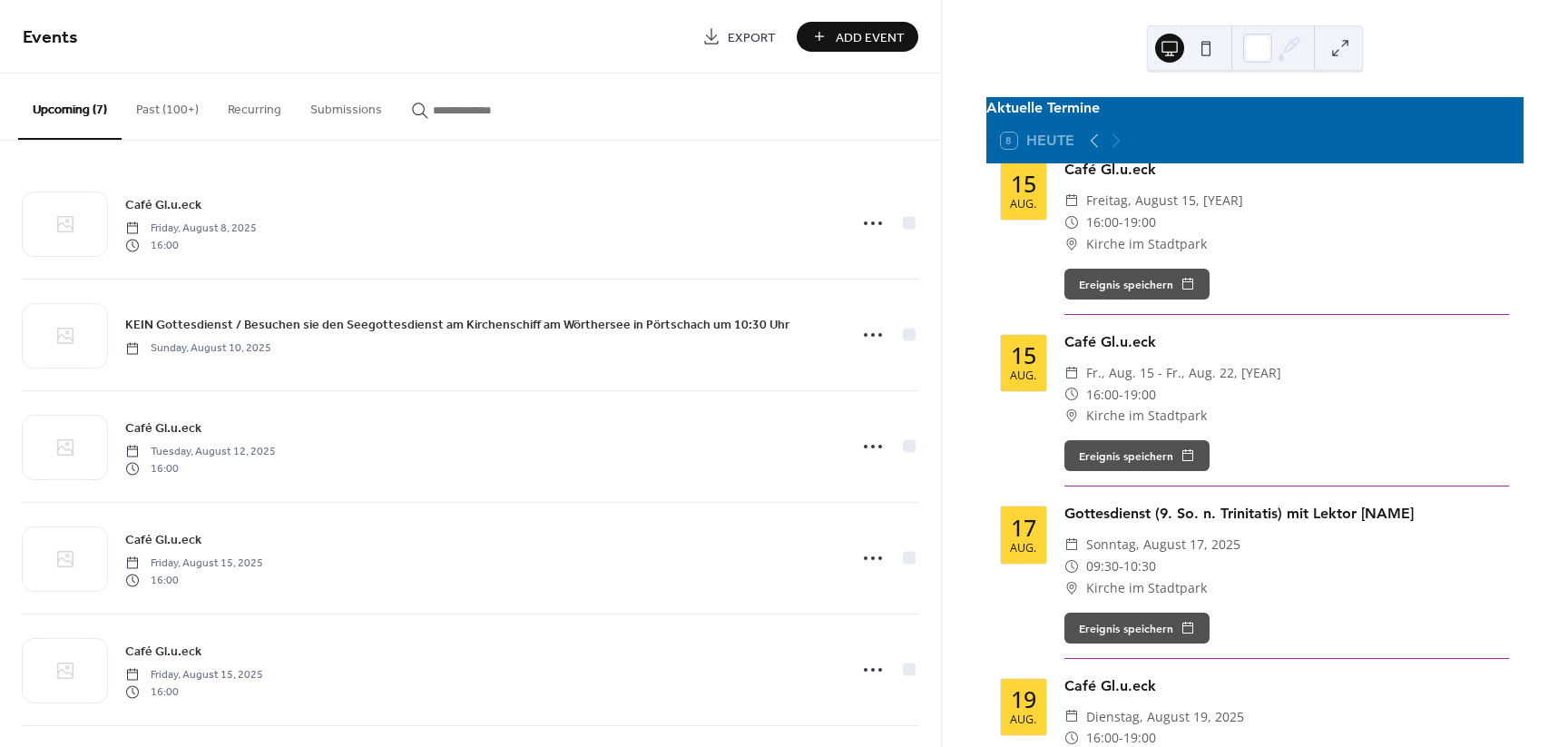 scroll, scrollTop: 542, scrollLeft: 0, axis: vertical 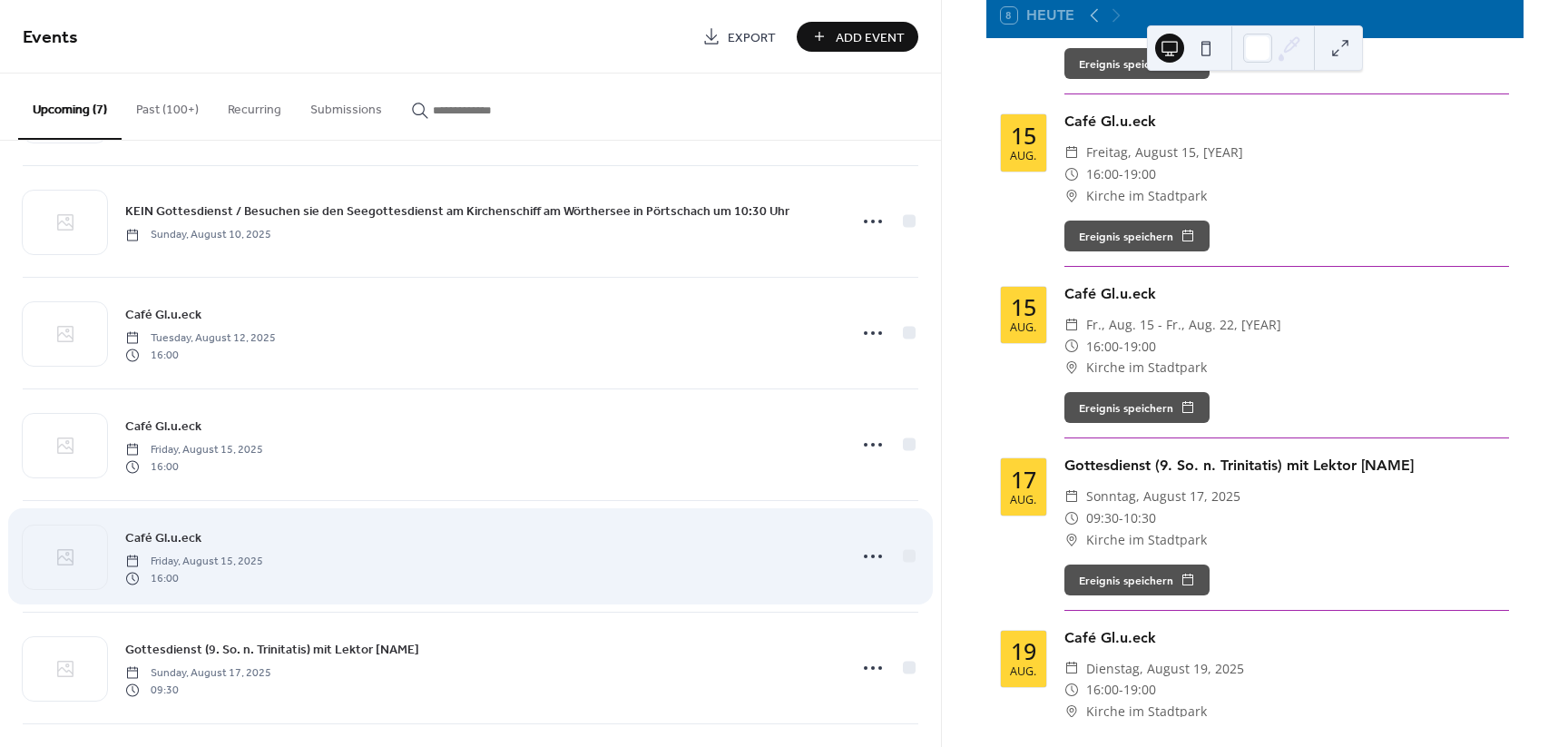click on "Café Gl.u.eck" at bounding box center (163, 538) 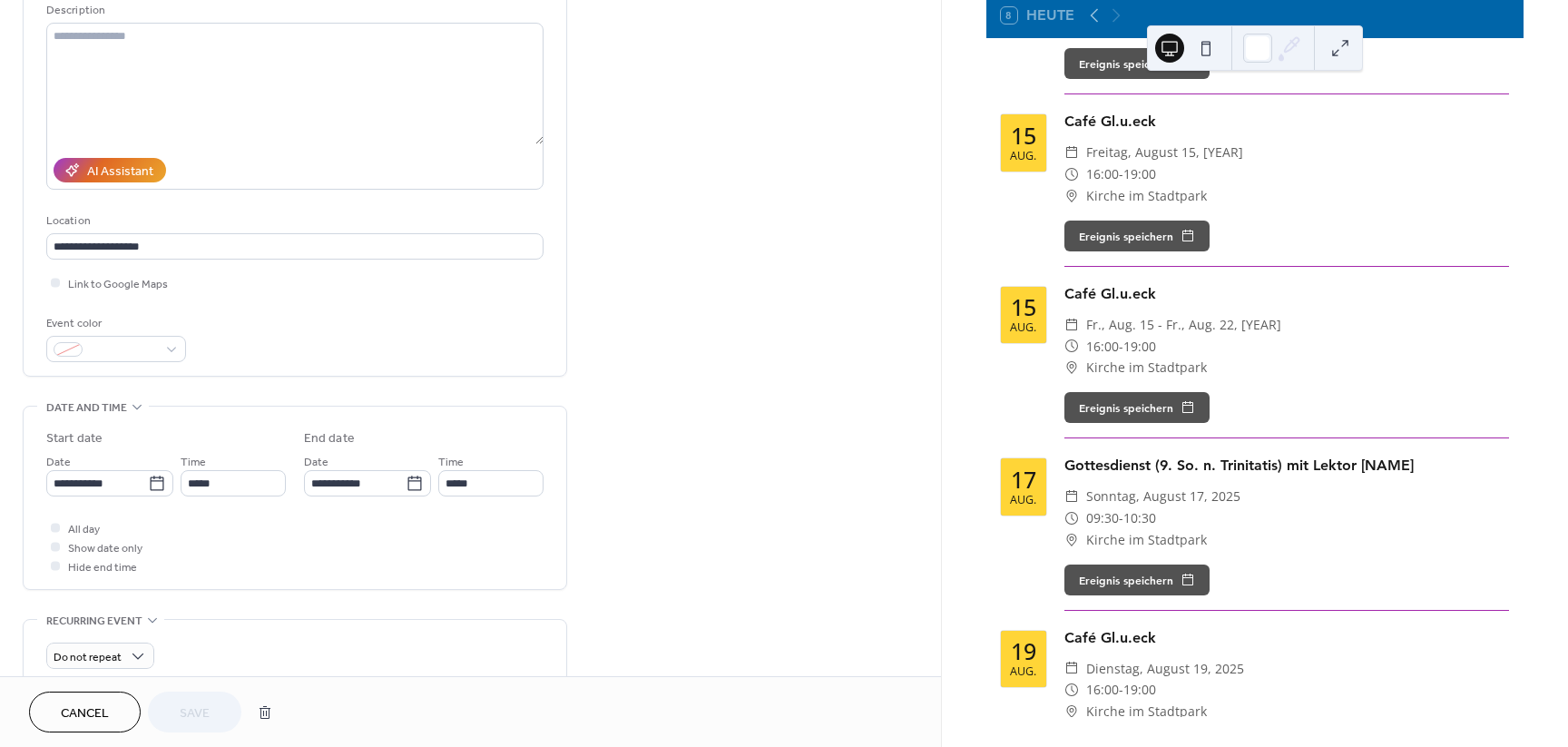 scroll, scrollTop: 227, scrollLeft: 0, axis: vertical 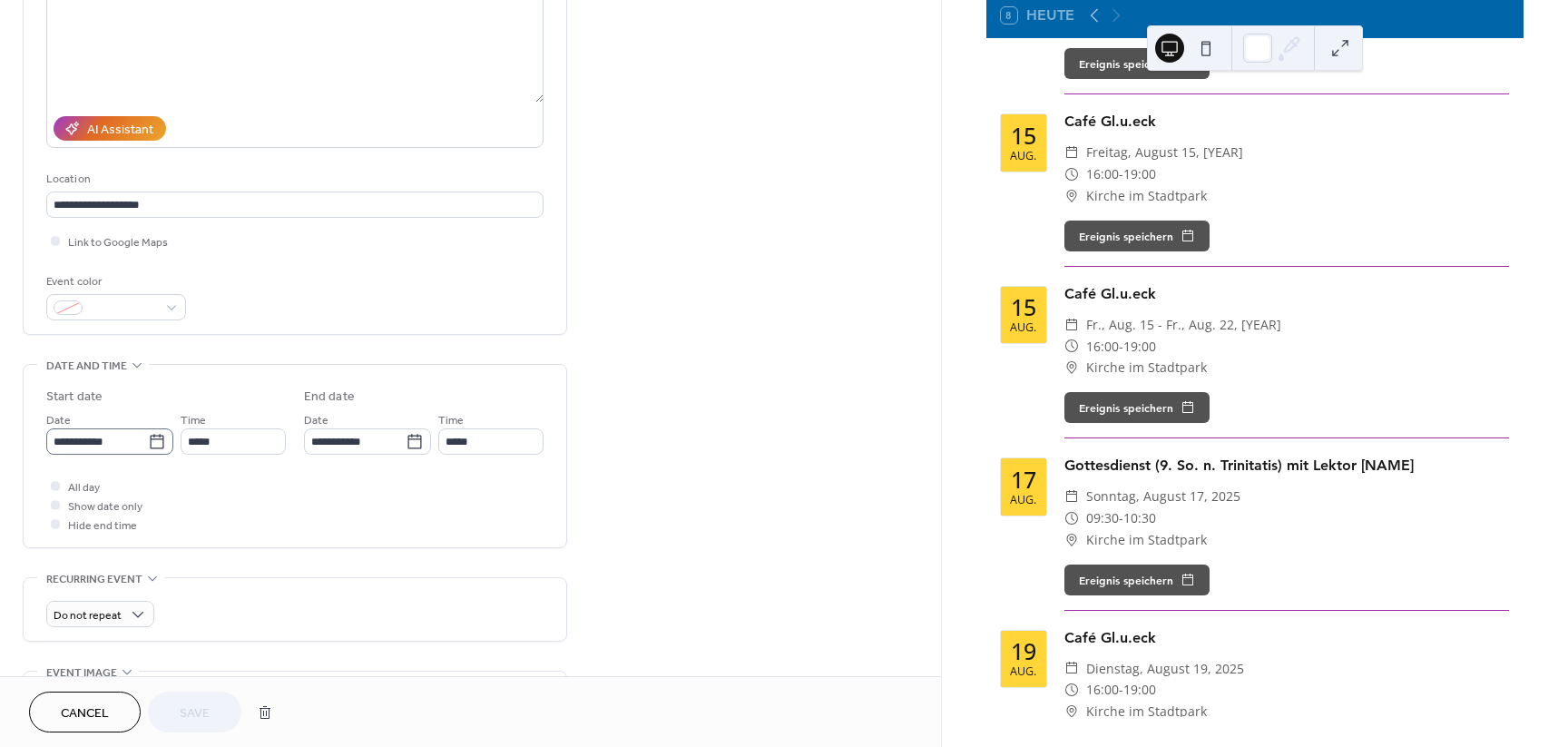 click 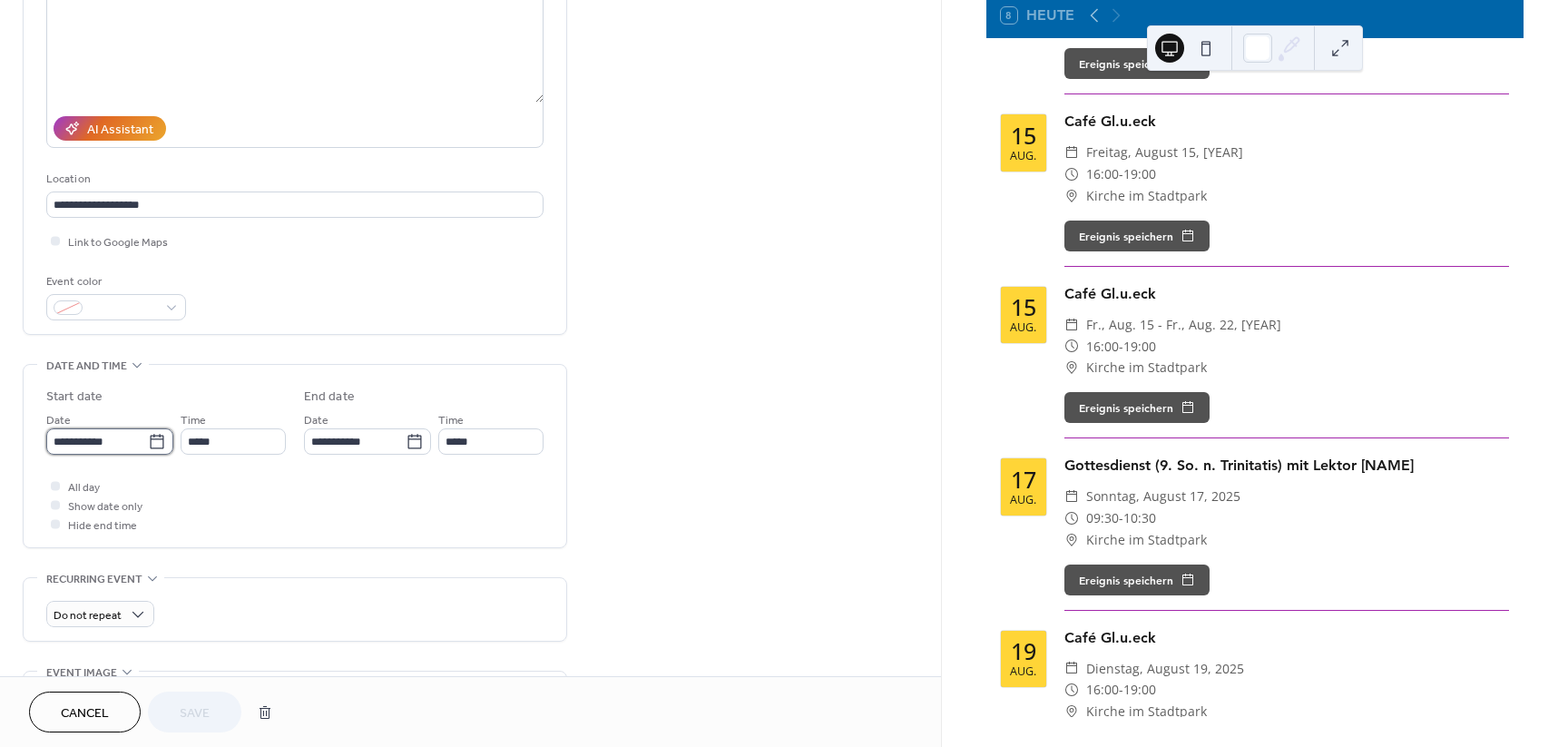 click on "**********" at bounding box center (97, 441) 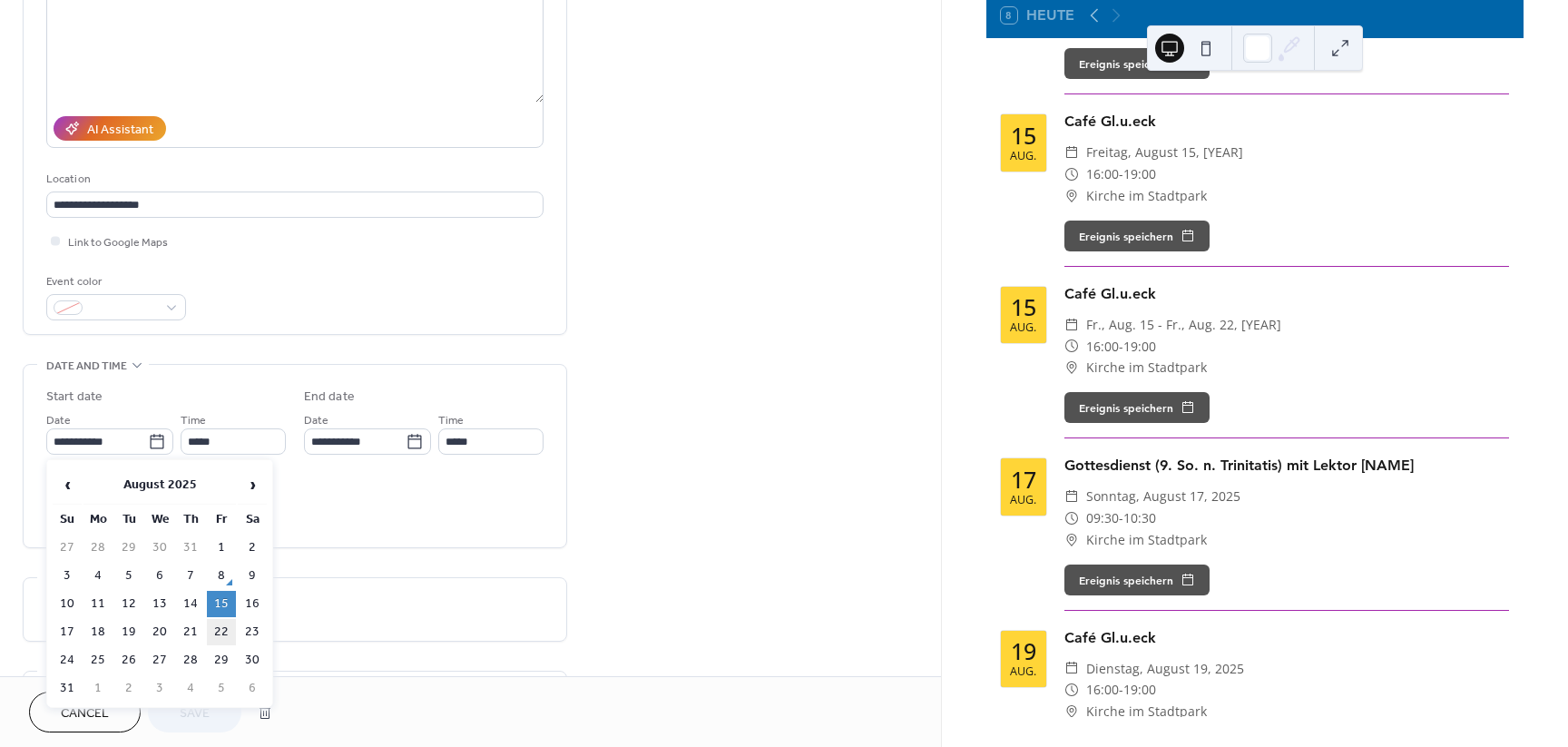 click on "22" at bounding box center (221, 632) 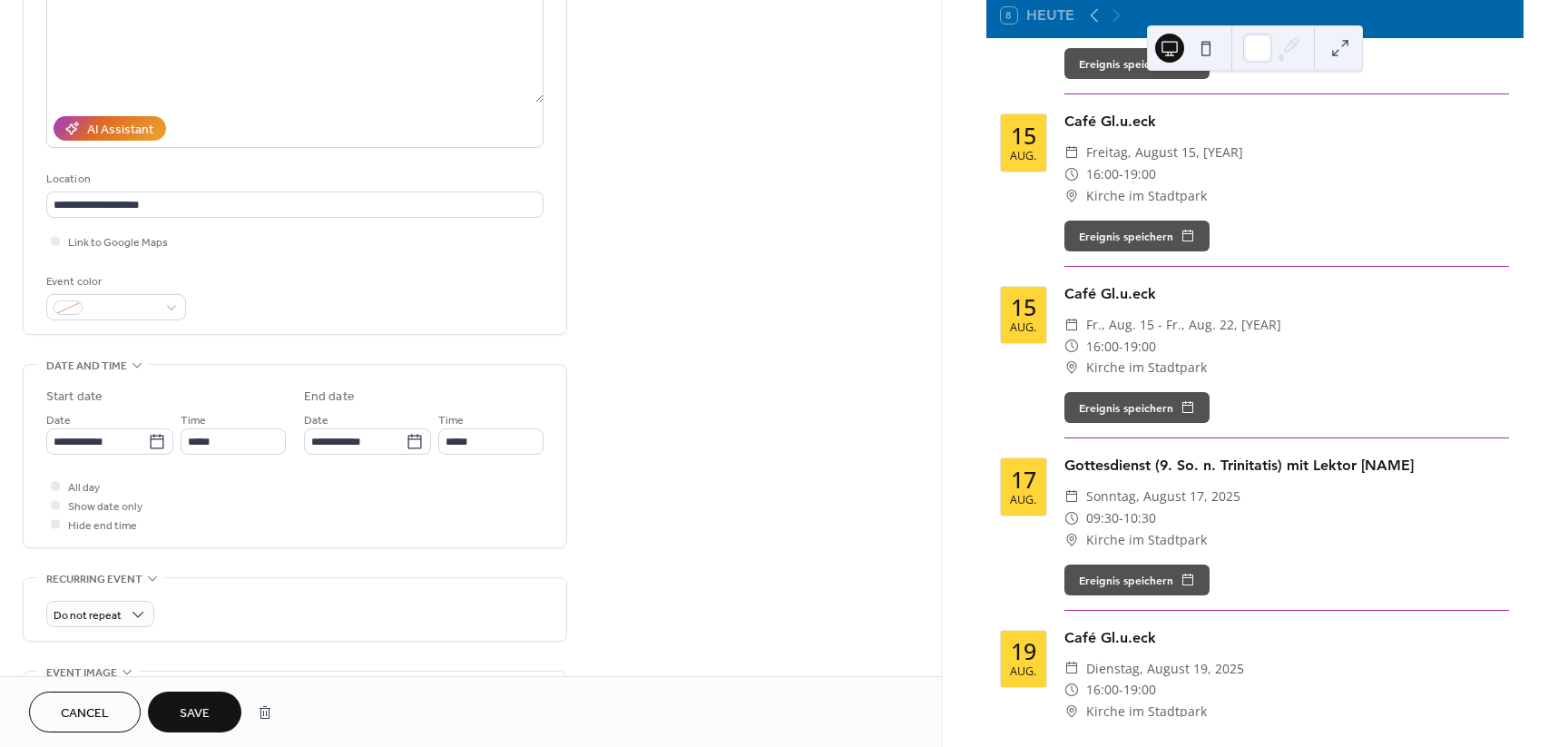 click on "Save" at bounding box center [194, 712] 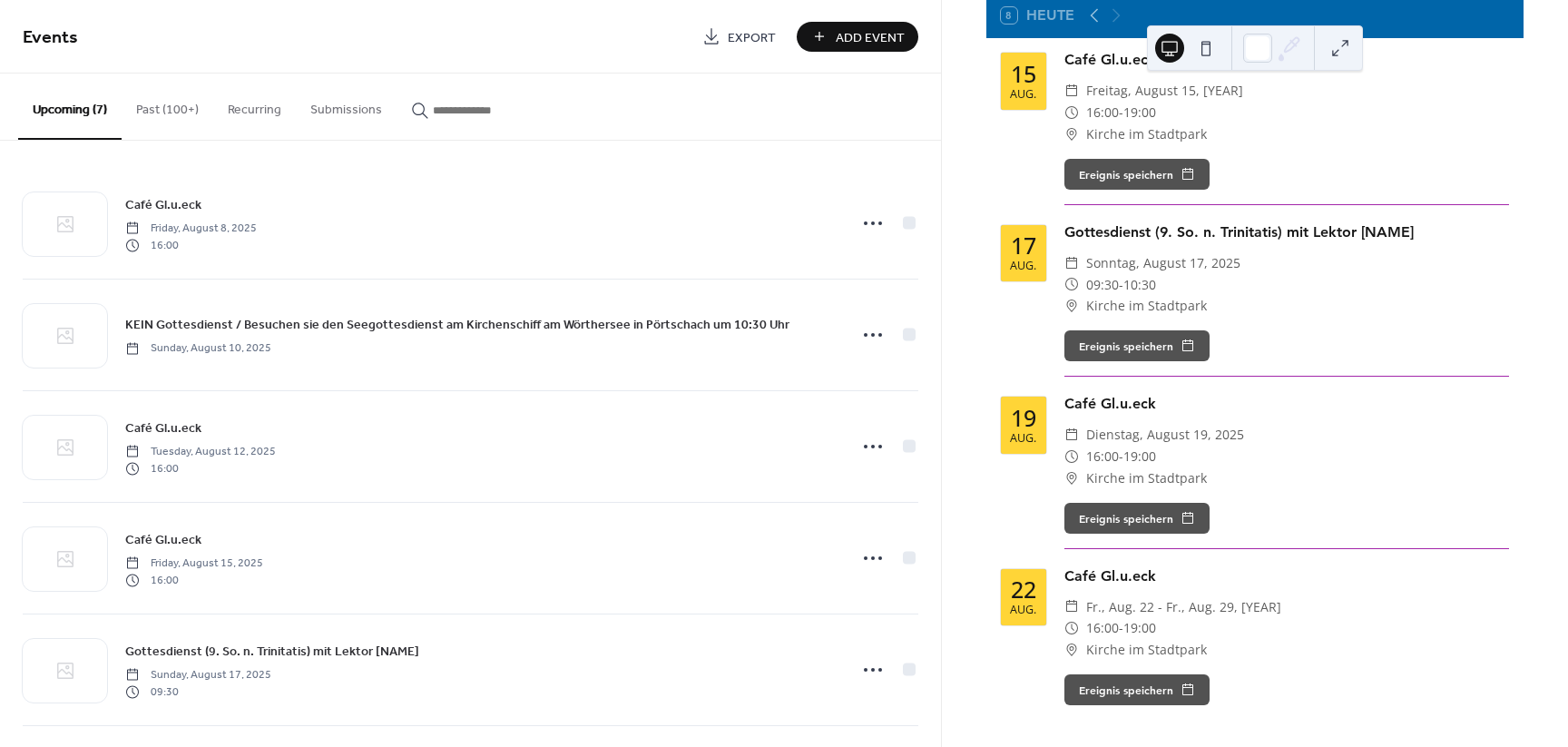 scroll, scrollTop: 542, scrollLeft: 0, axis: vertical 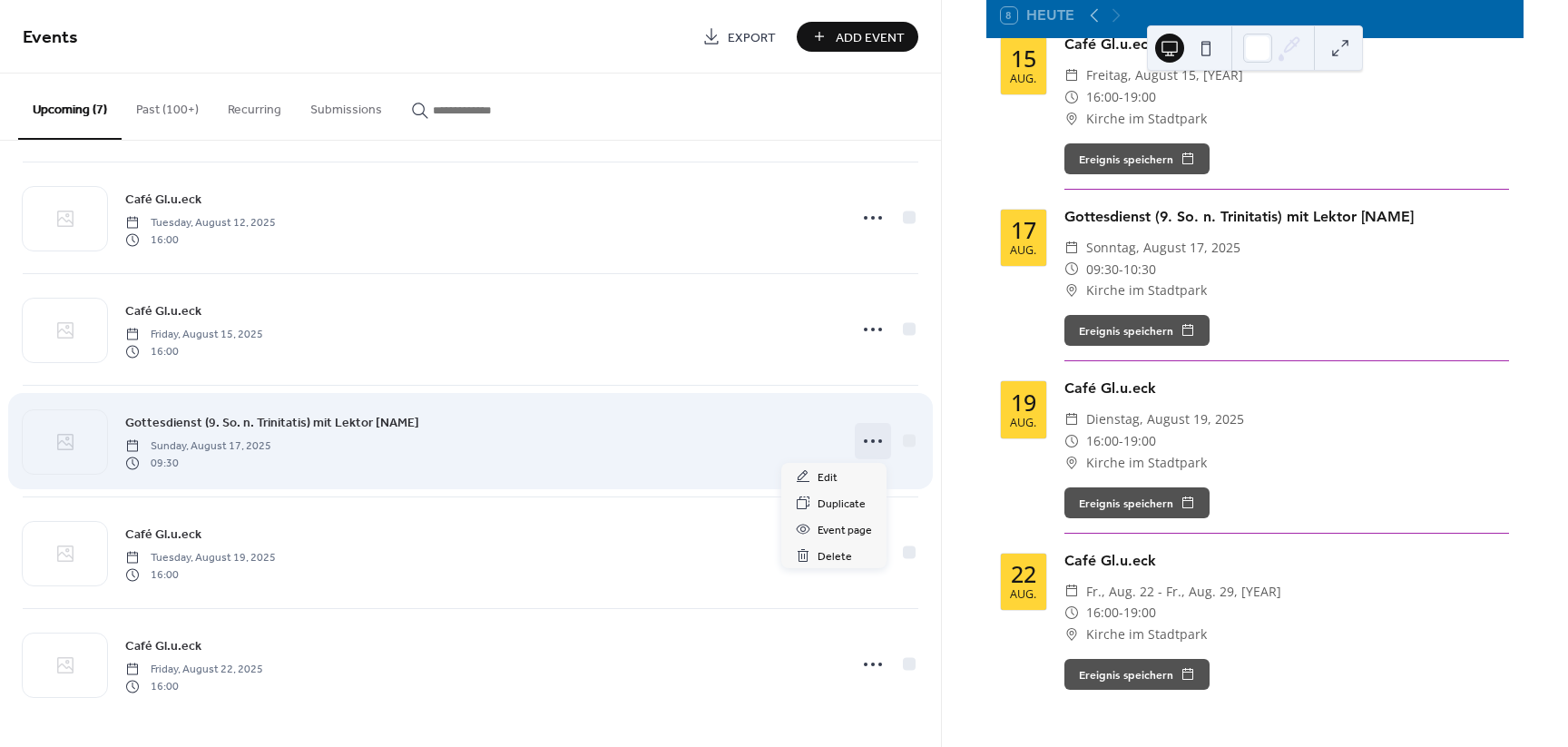 click 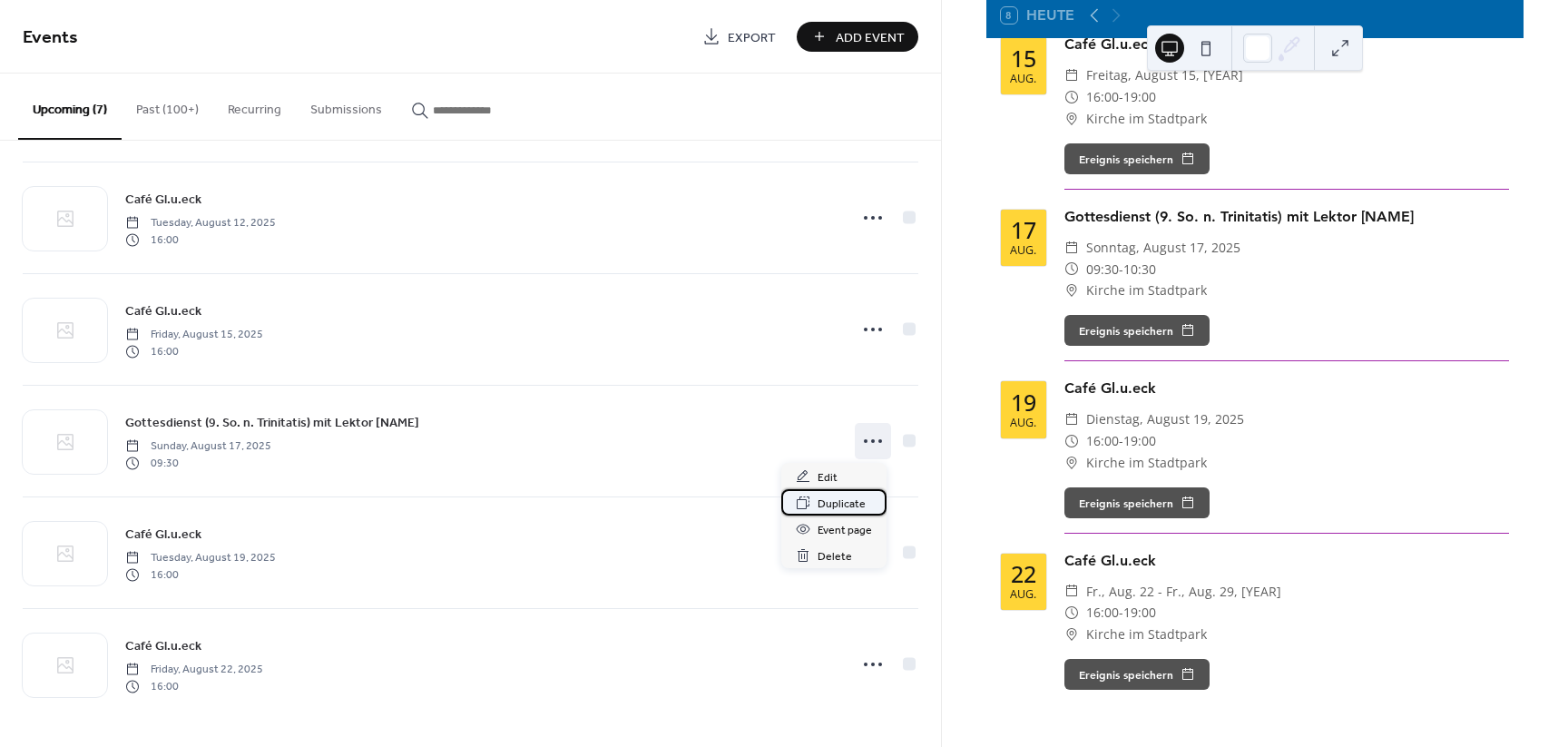 click on "Duplicate" at bounding box center (841, 504) 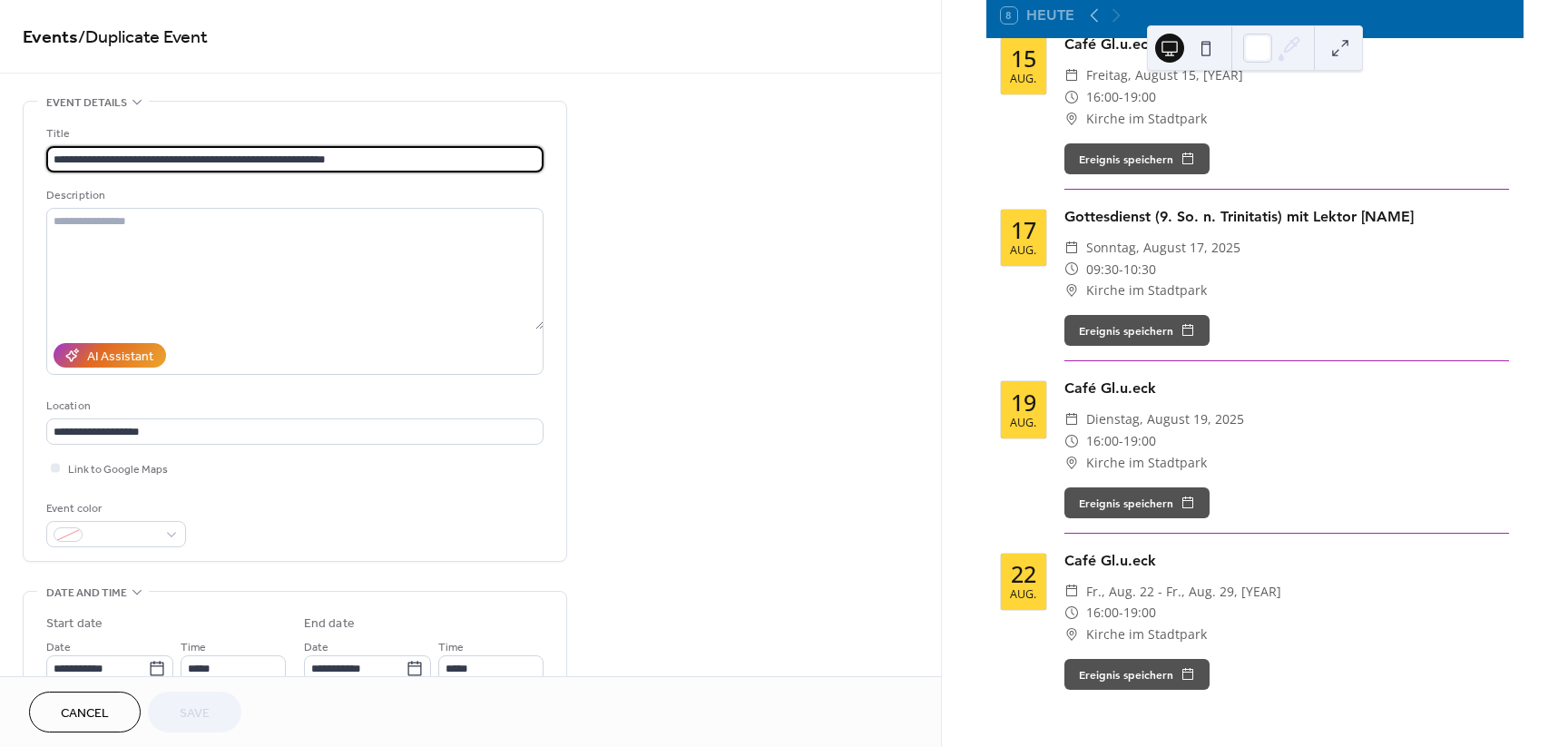 click on "**********" at bounding box center [295, 159] 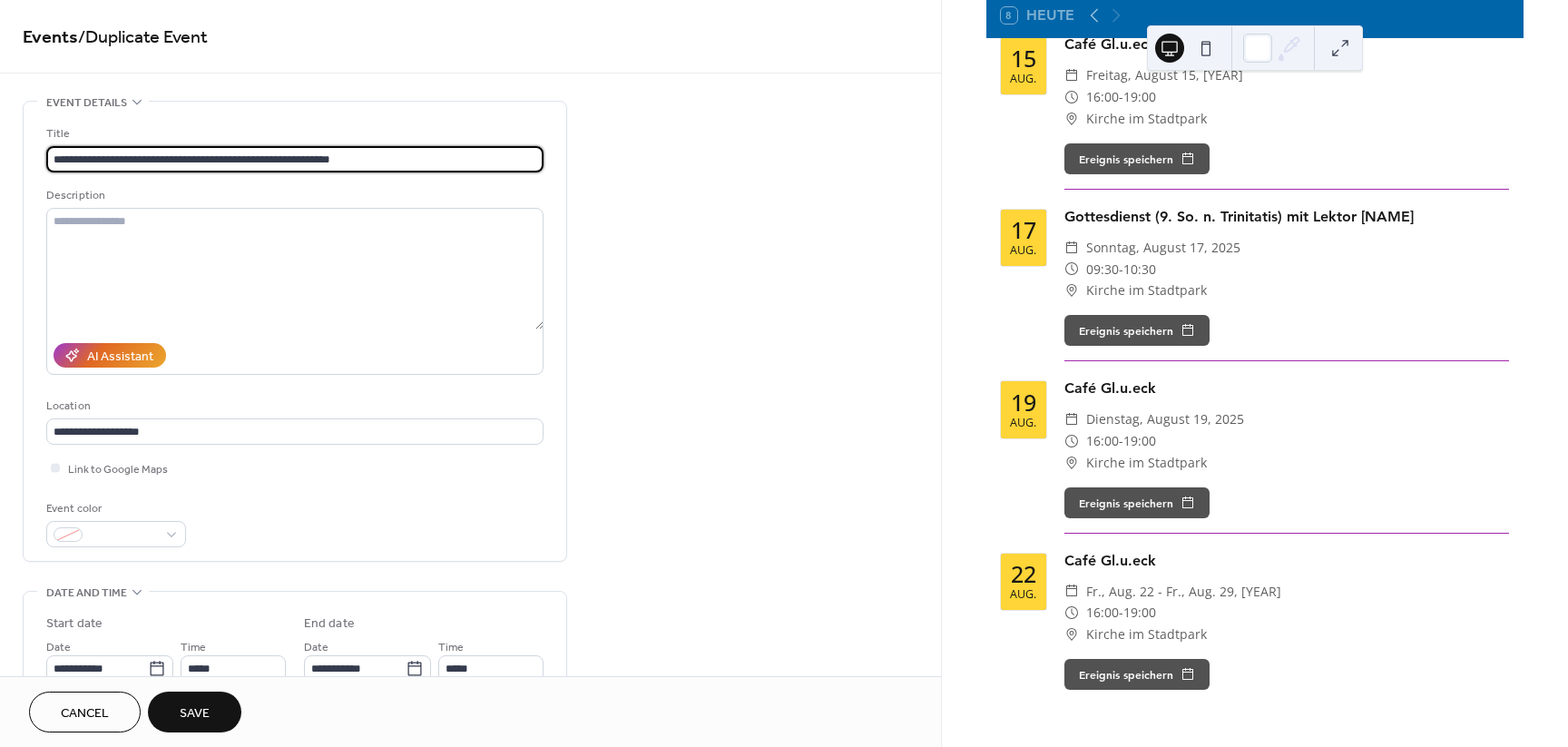 click on "**********" at bounding box center [295, 159] 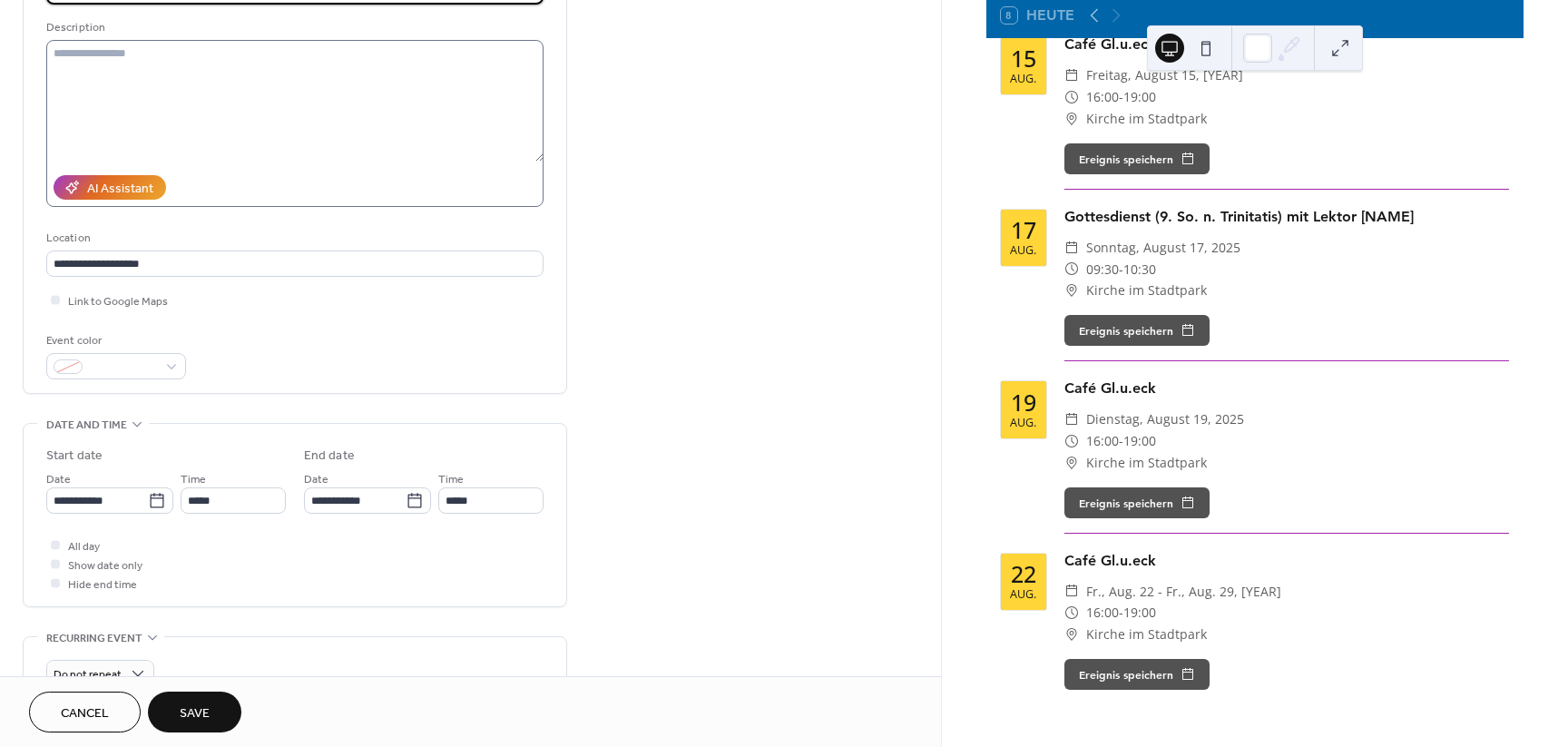 scroll, scrollTop: 227, scrollLeft: 0, axis: vertical 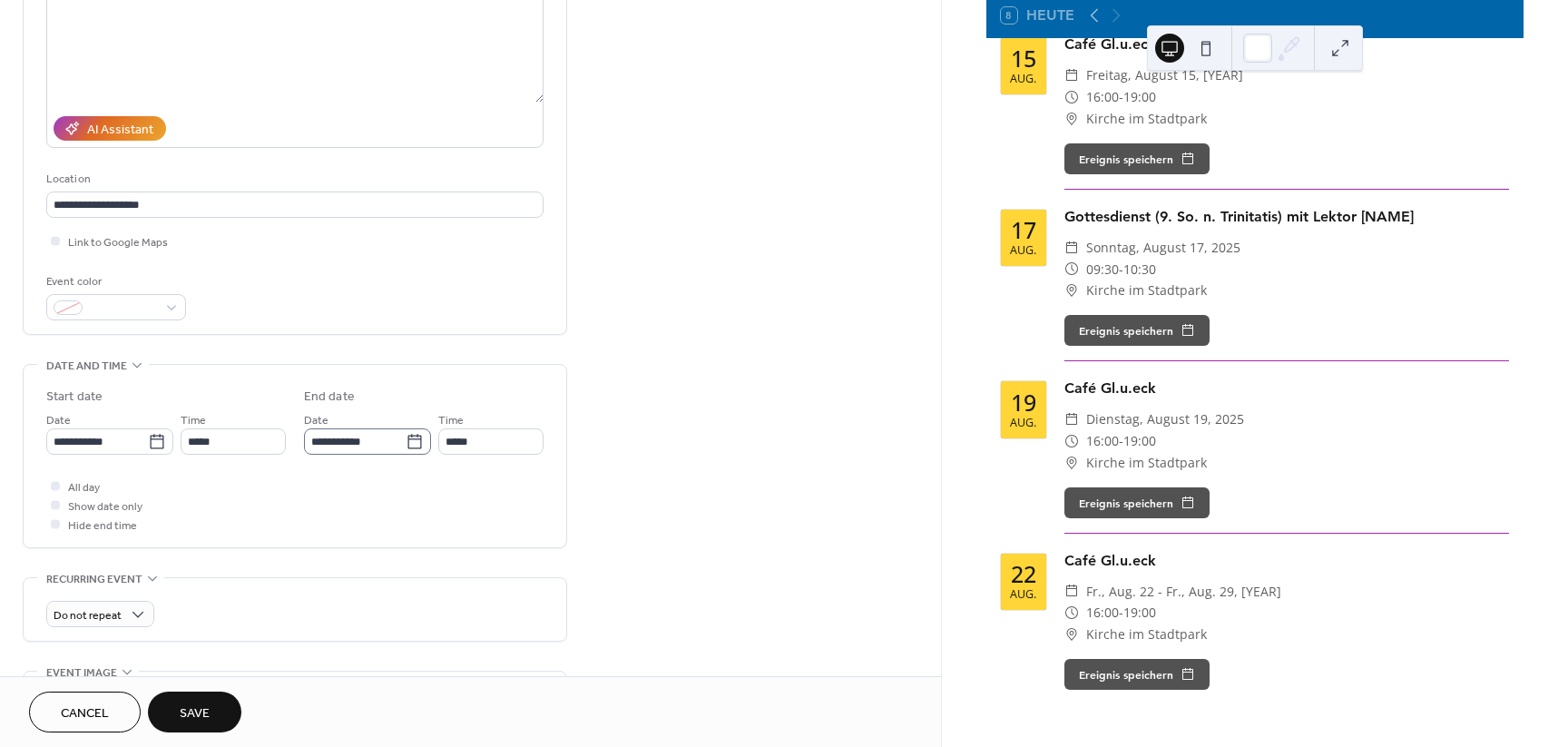 type on "**********" 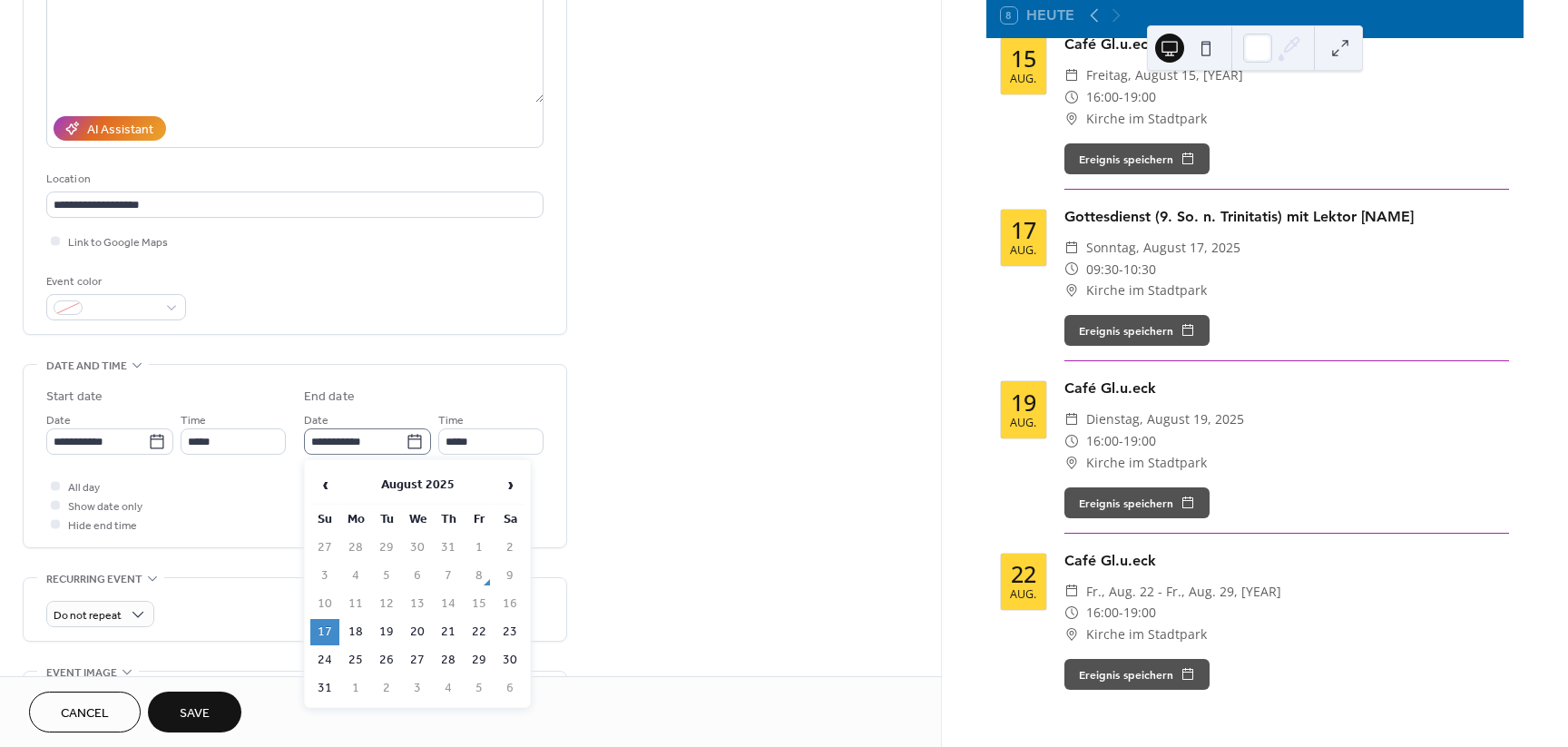 click 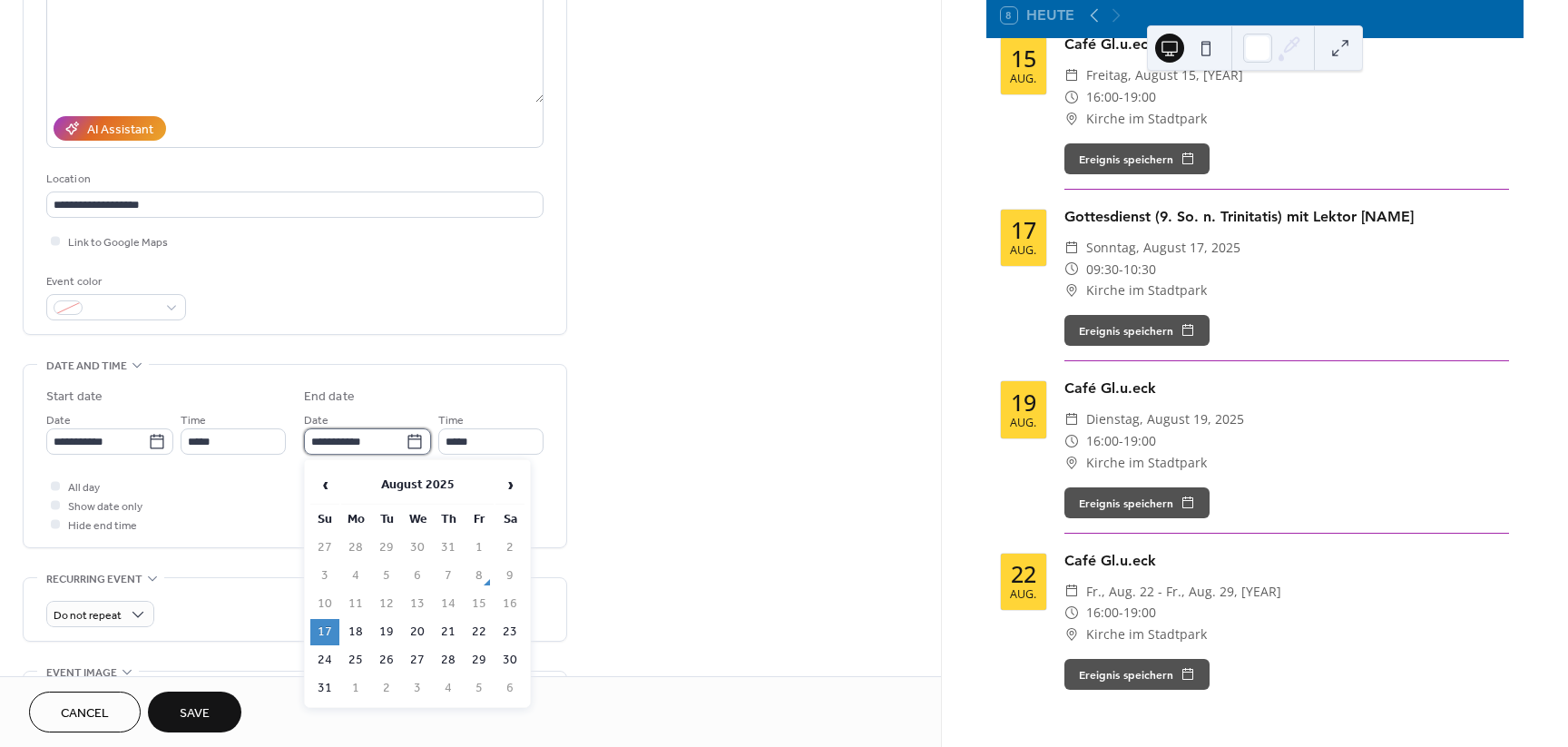 click on "**********" at bounding box center [355, 441] 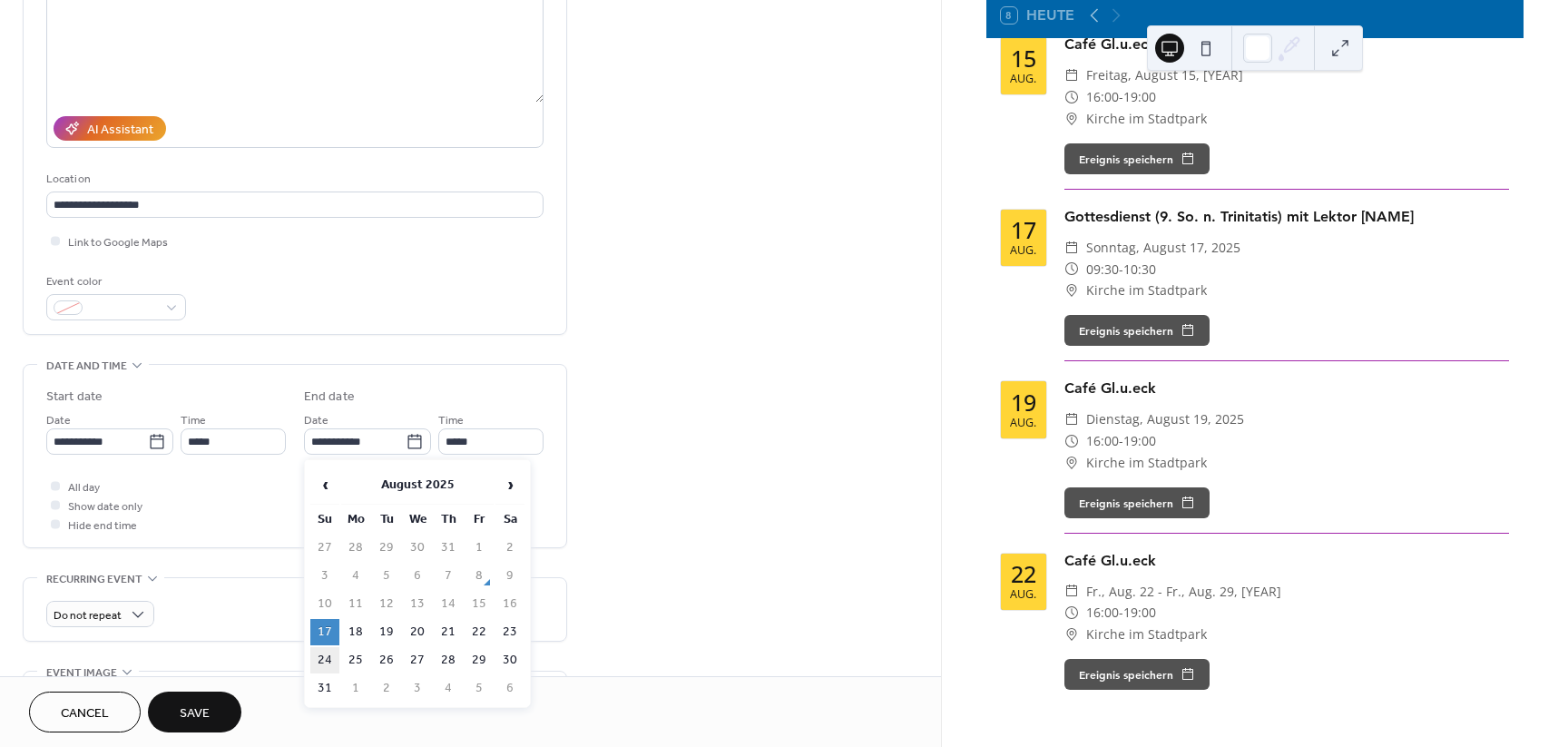 click on "24" at bounding box center [325, 660] 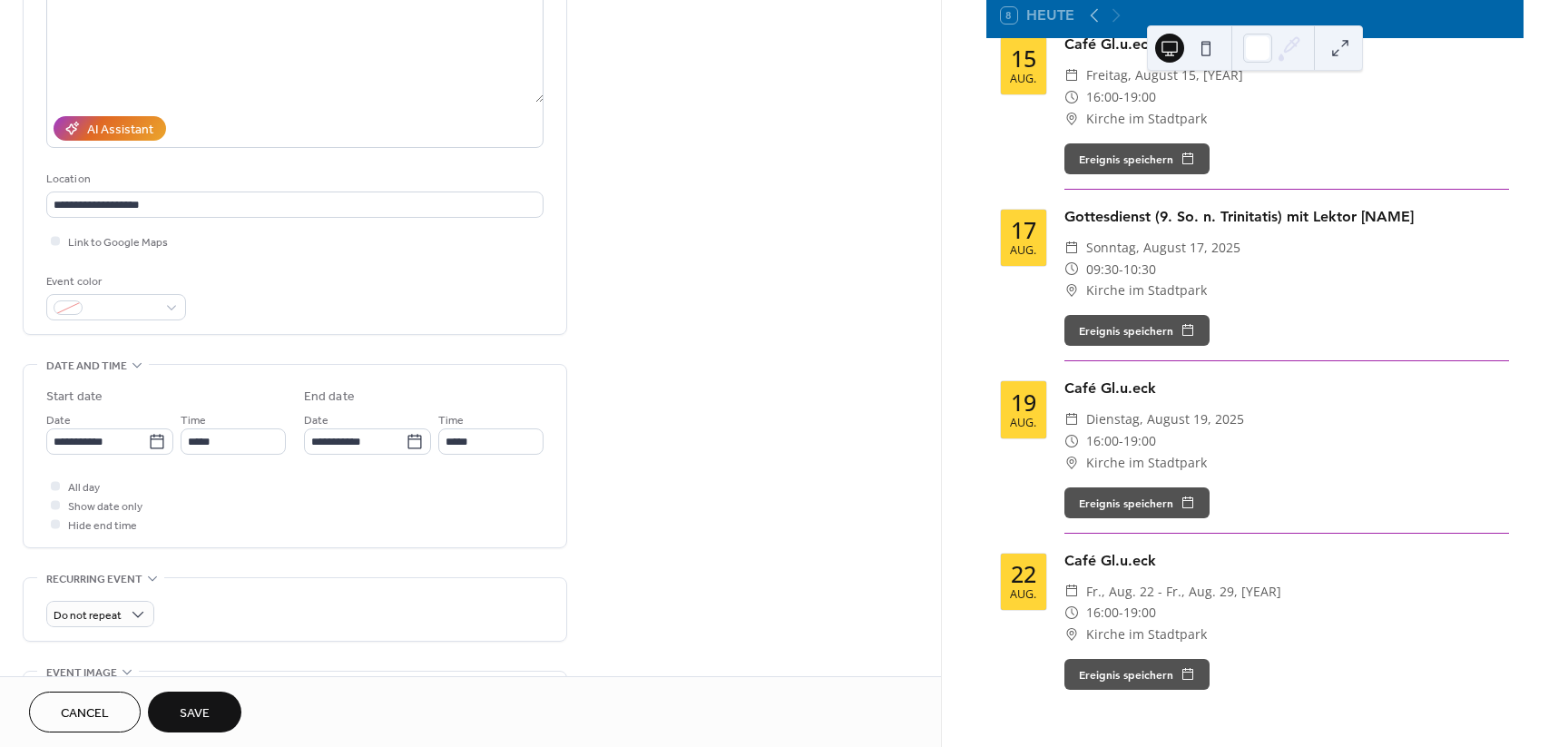 click on "Save" at bounding box center (194, 712) 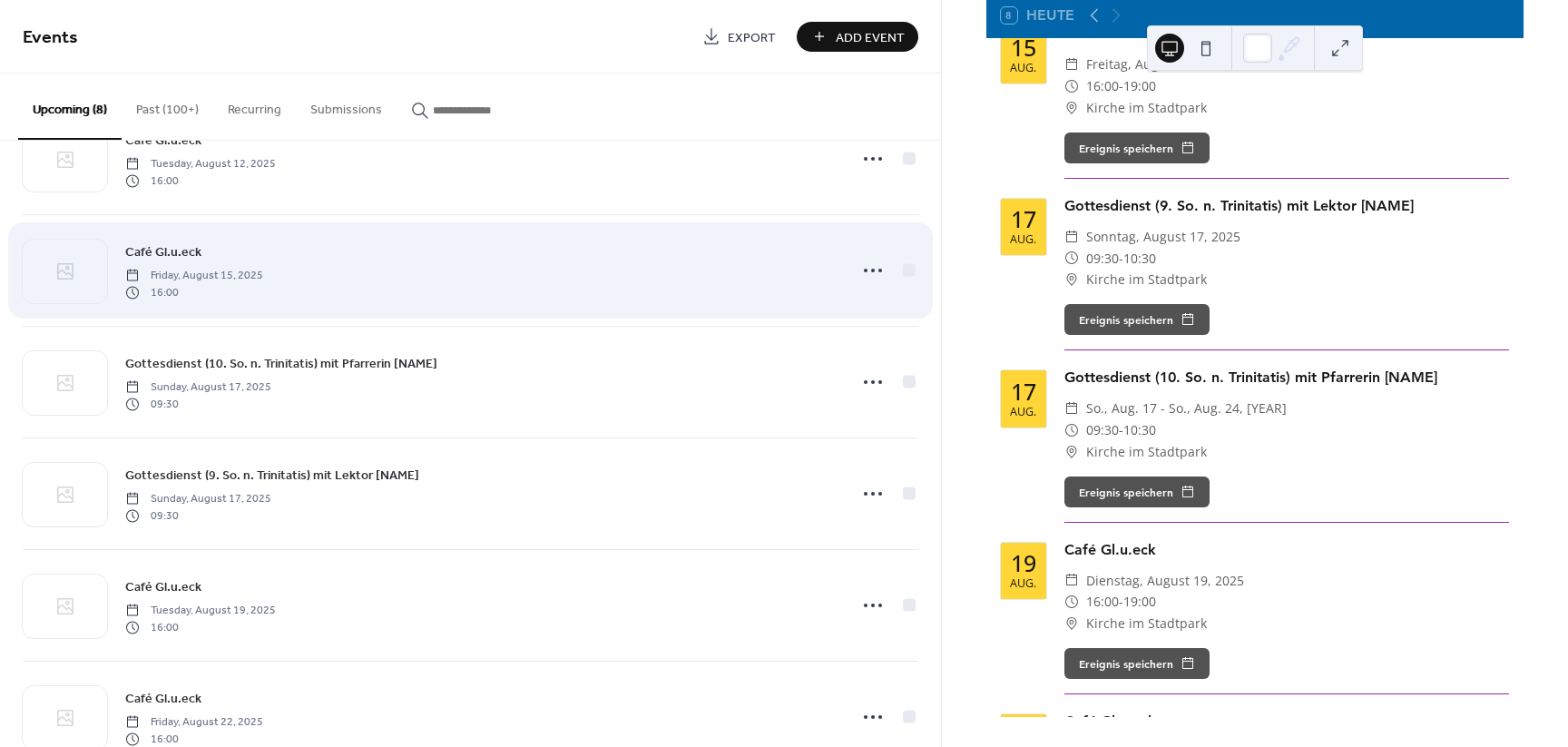 scroll, scrollTop: 340, scrollLeft: 0, axis: vertical 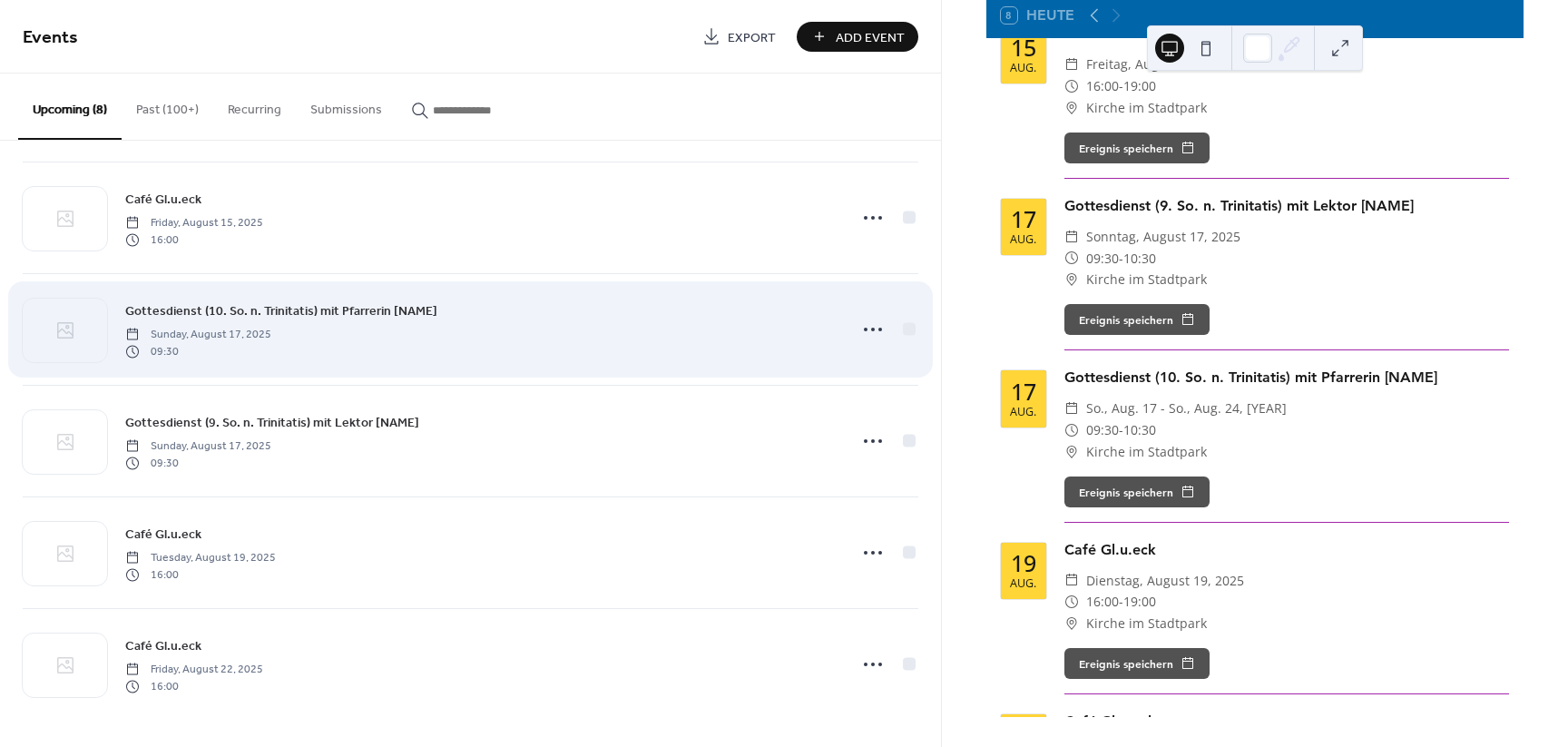 click on "Gottesdienst (10. So. n. Trinitatis)   mit Pfarrerin [NAME]" at bounding box center [281, 311] 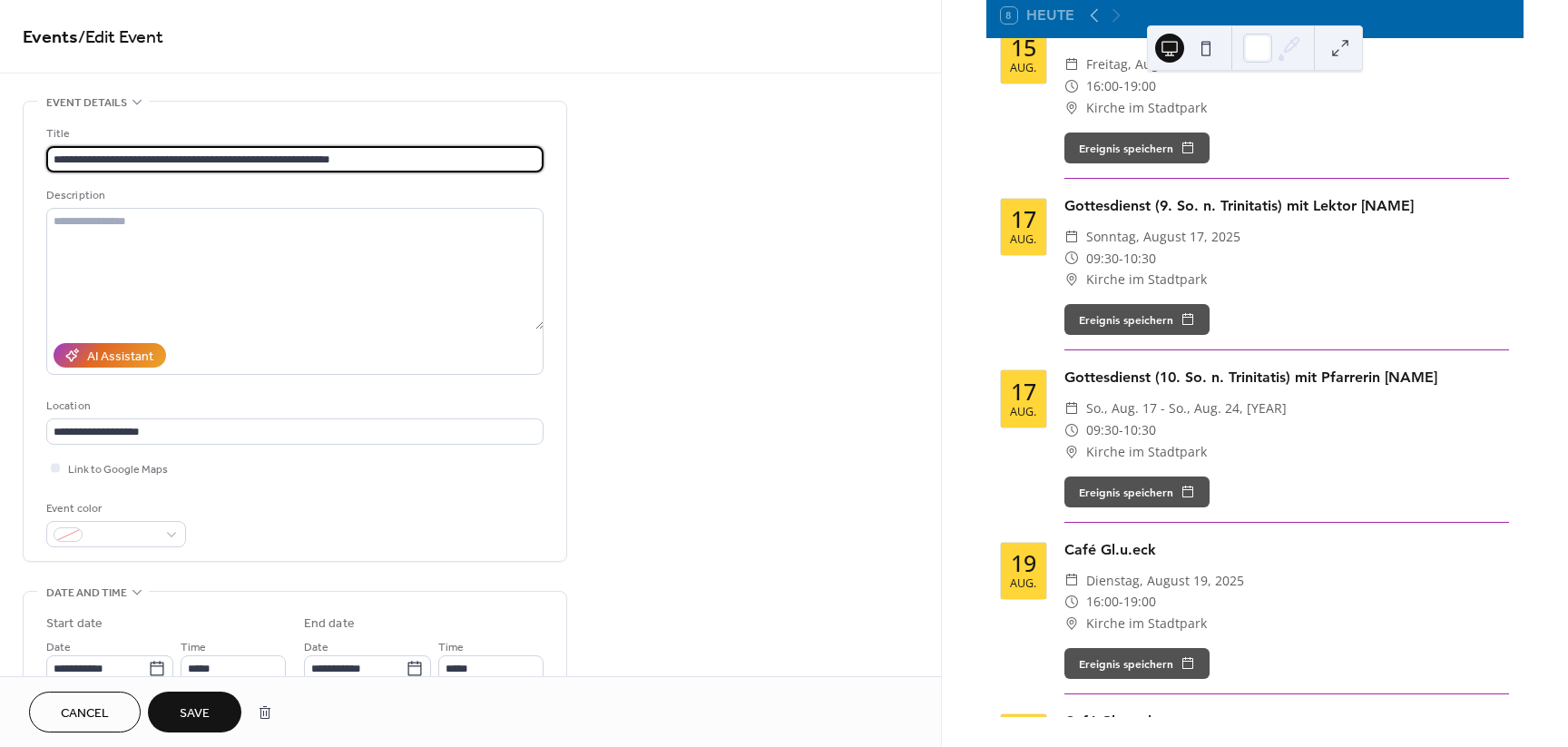 type on "**********" 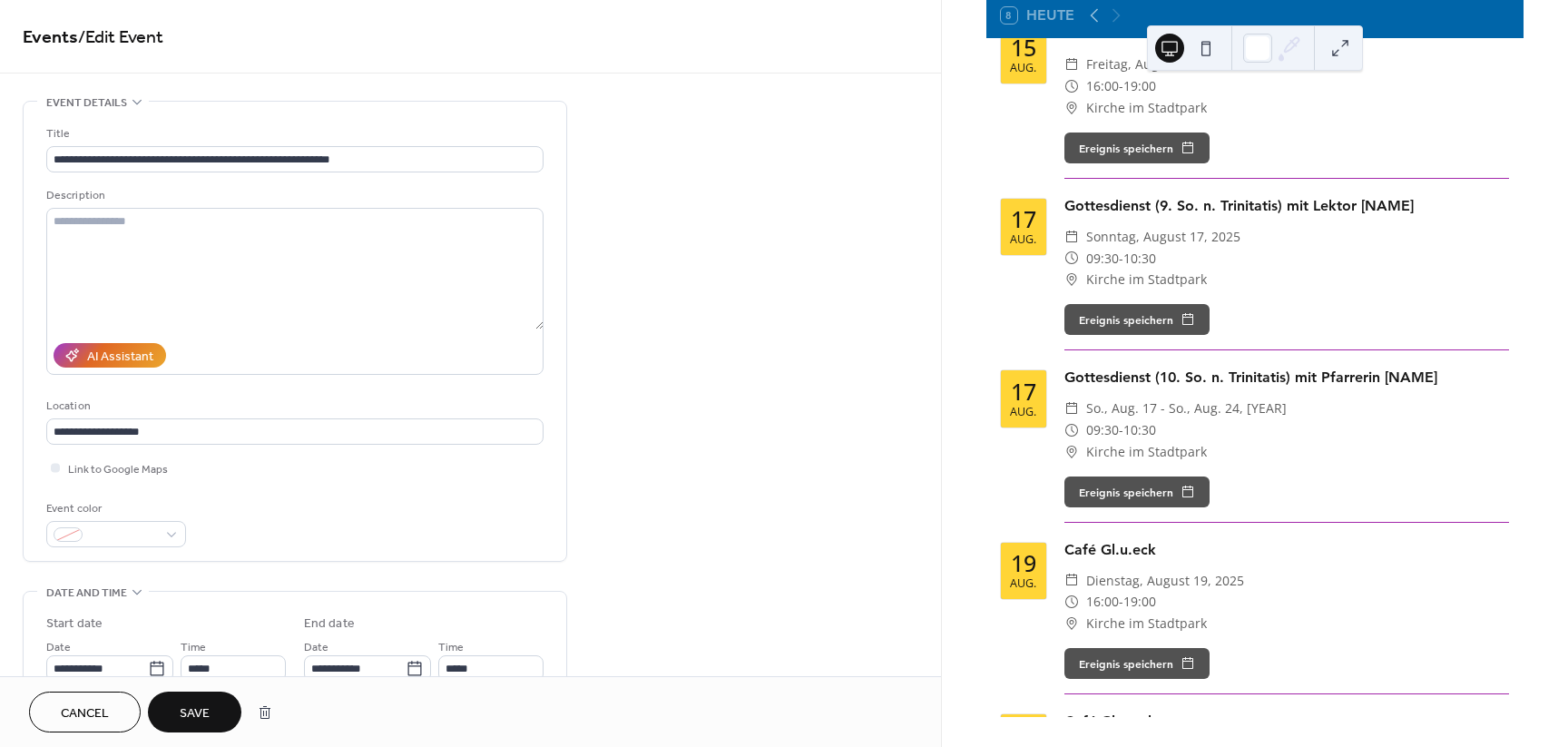 click on "Save" at bounding box center (194, 713) 